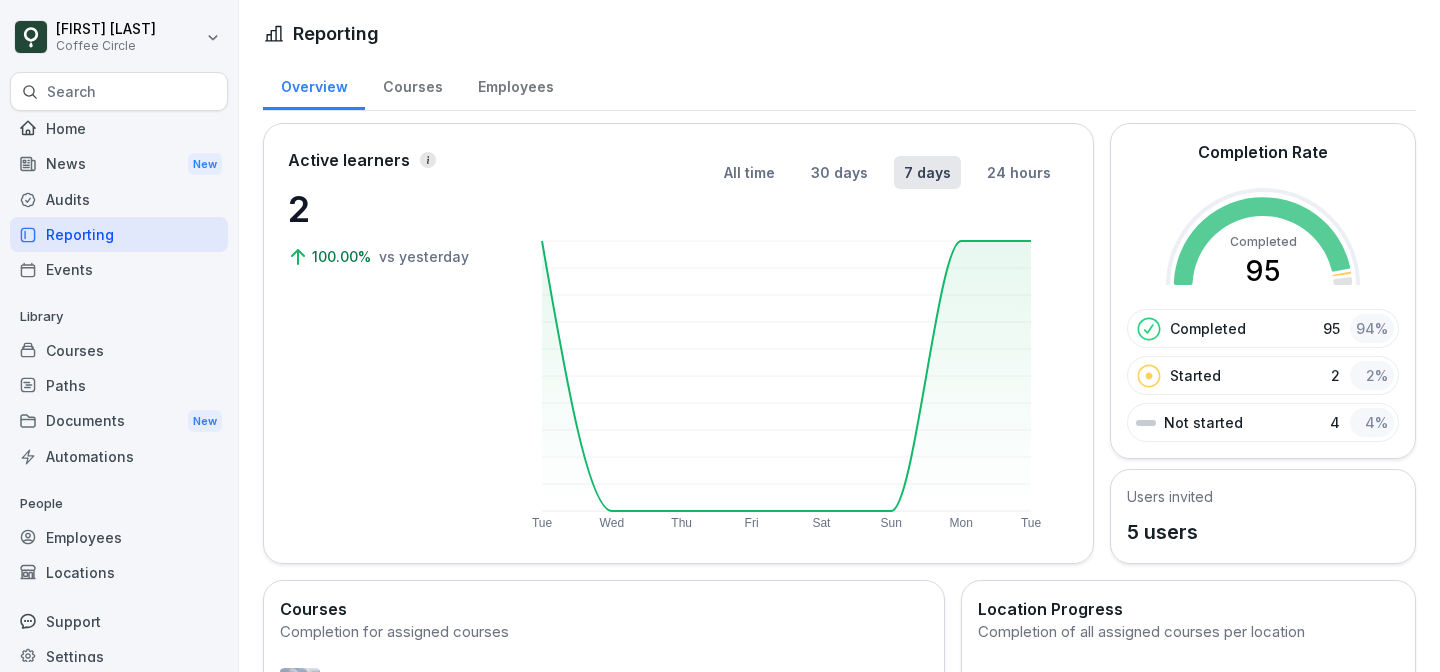 scroll, scrollTop: 0, scrollLeft: 0, axis: both 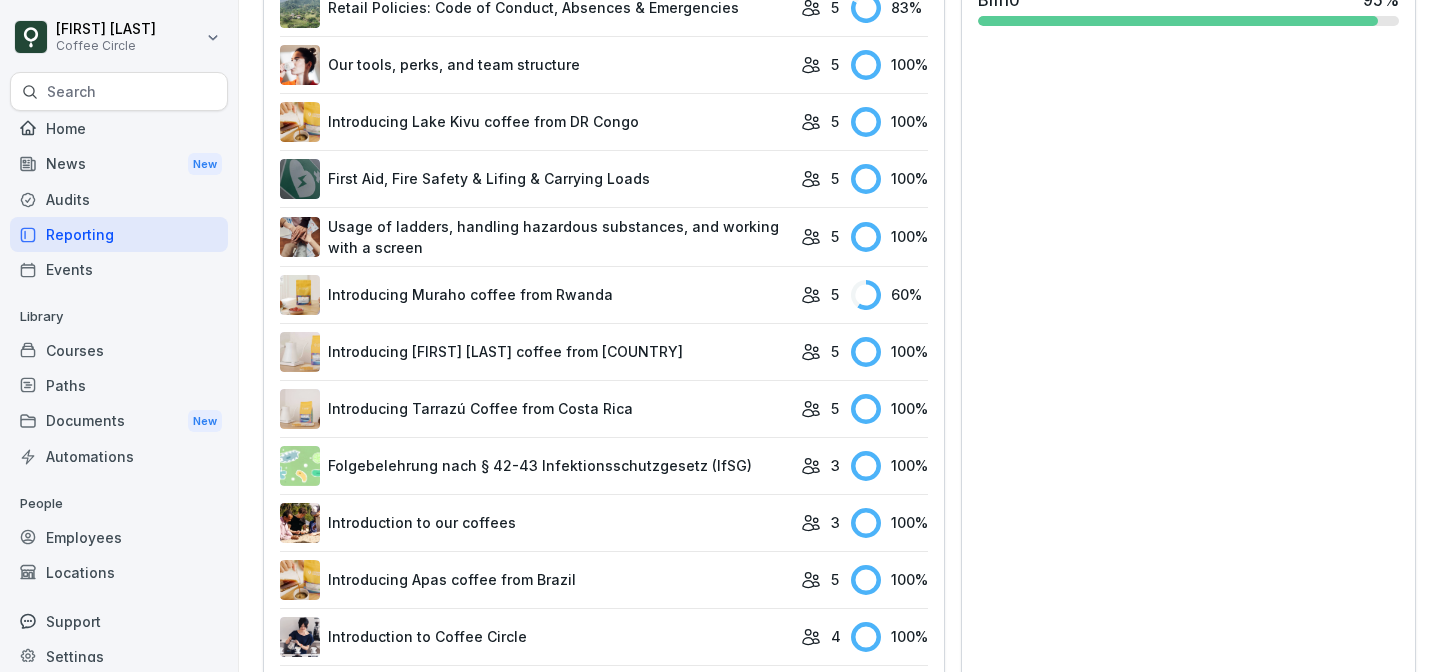 click on "Introducing Muraho coffee from Rwanda" at bounding box center [535, 294] 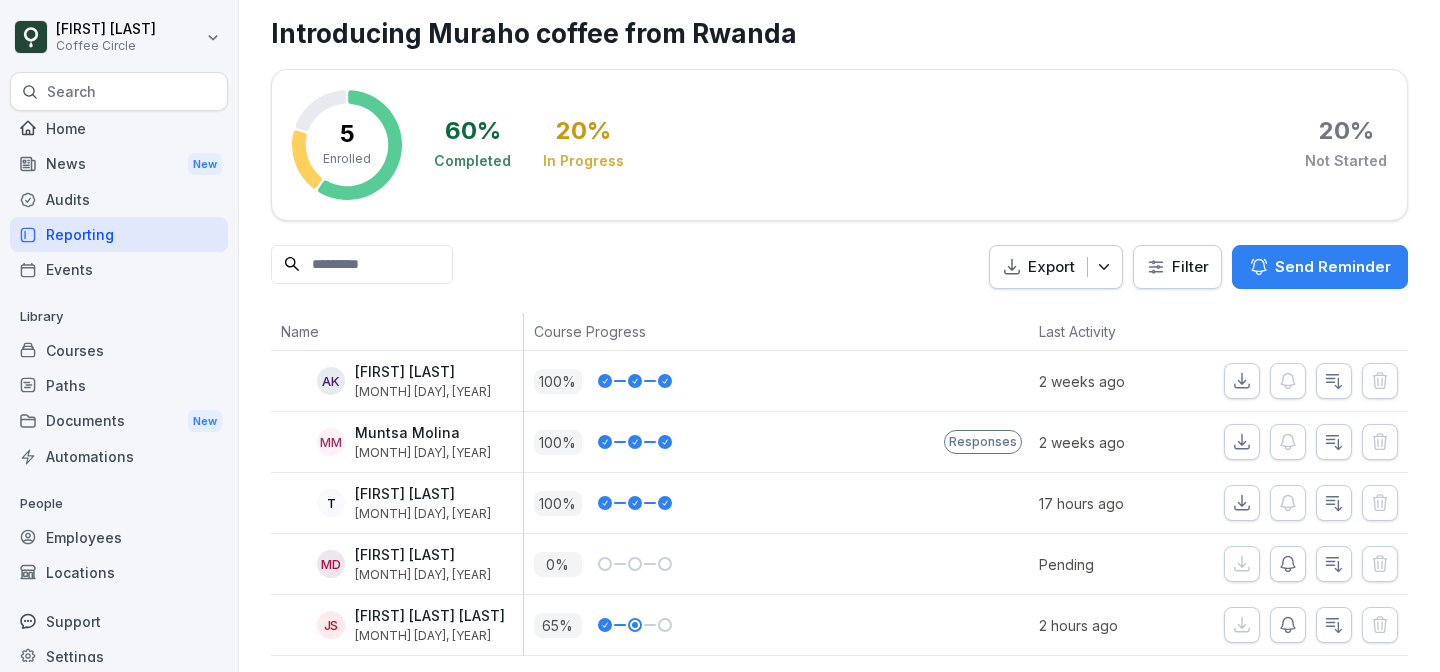 scroll, scrollTop: 0, scrollLeft: 0, axis: both 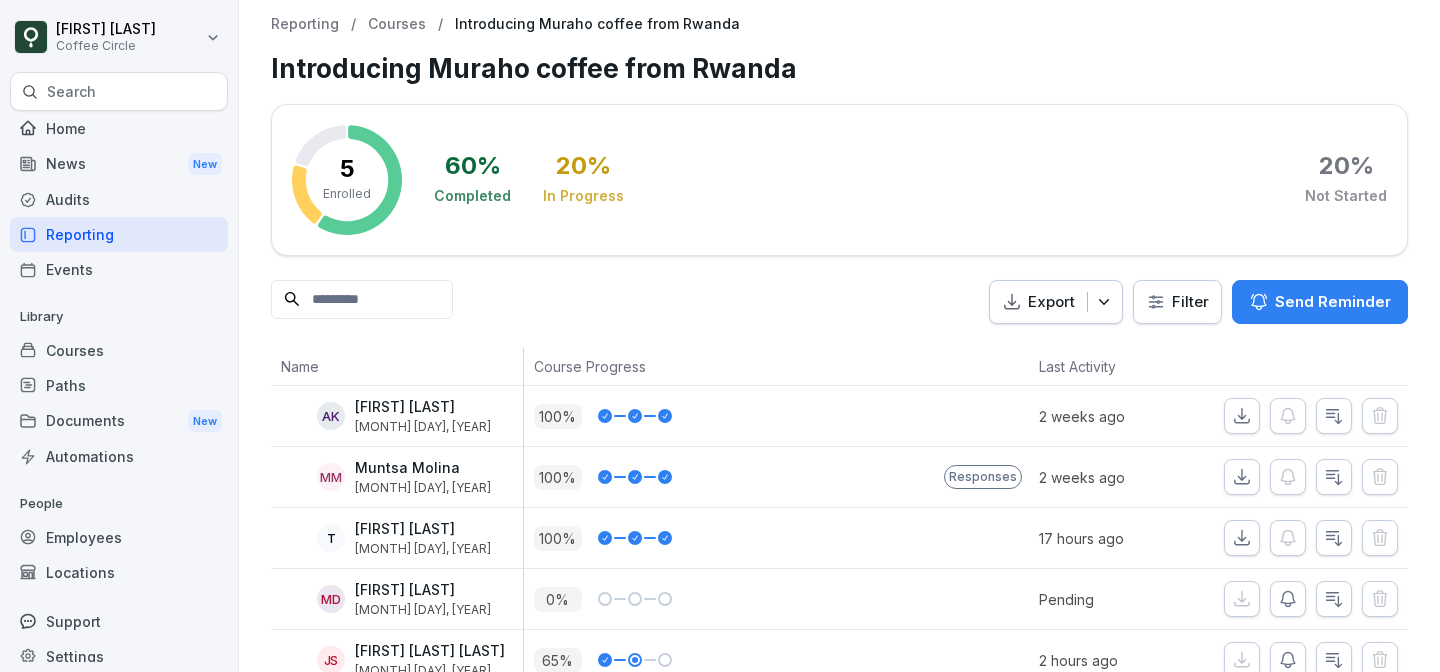 click on "Courses" at bounding box center (397, 24) 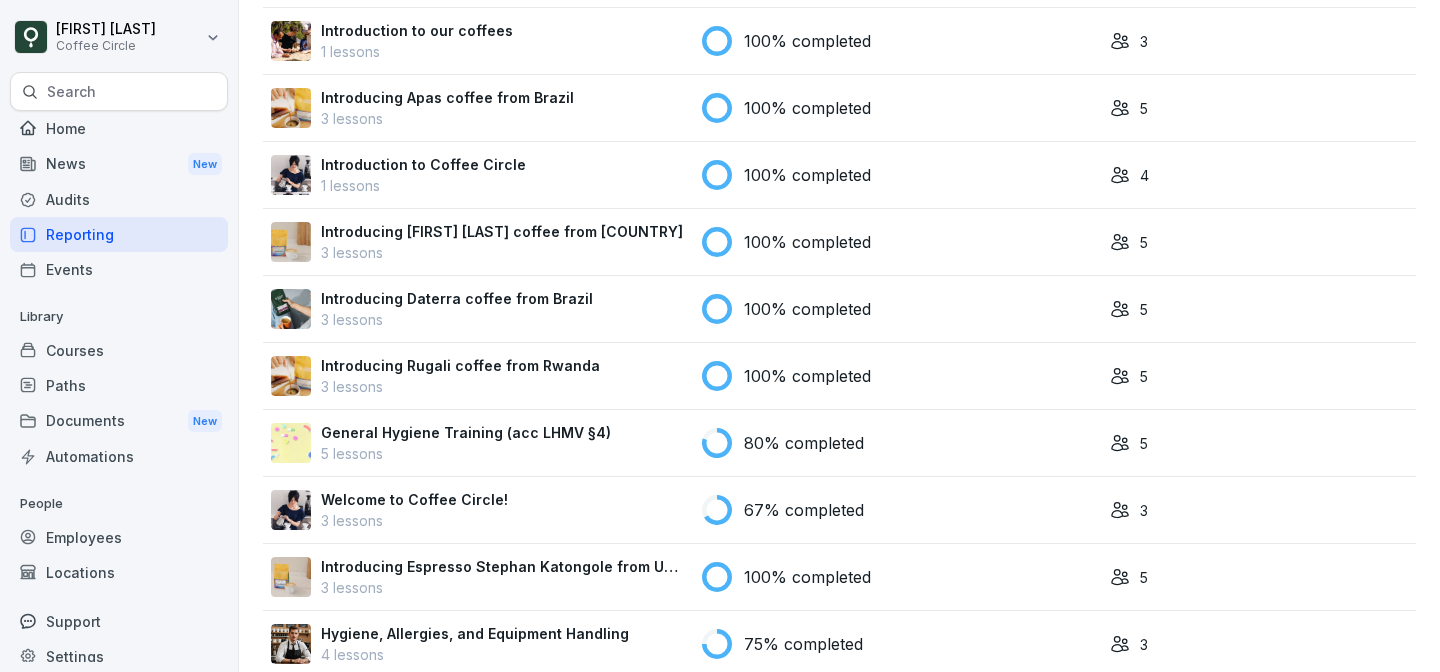 scroll, scrollTop: 1012, scrollLeft: 0, axis: vertical 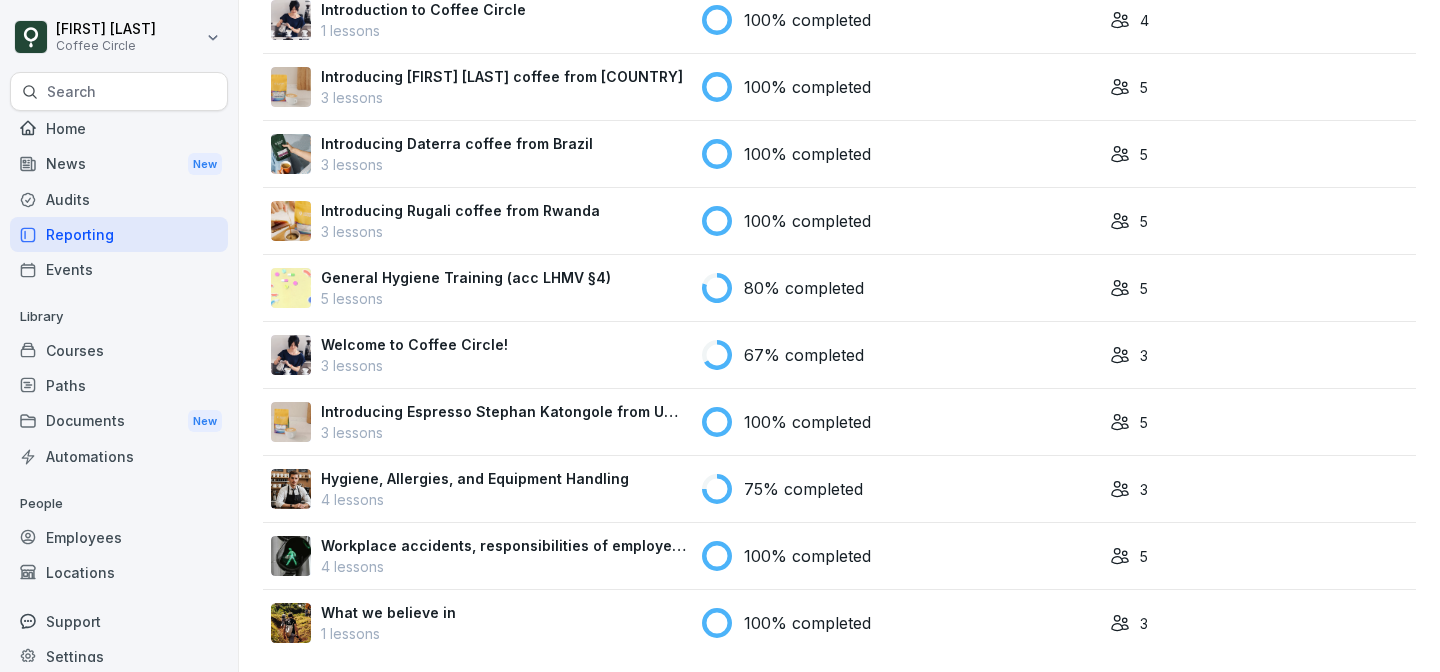 click on "Welcome to Coffee Circle! 3 lessons" at bounding box center (478, 355) 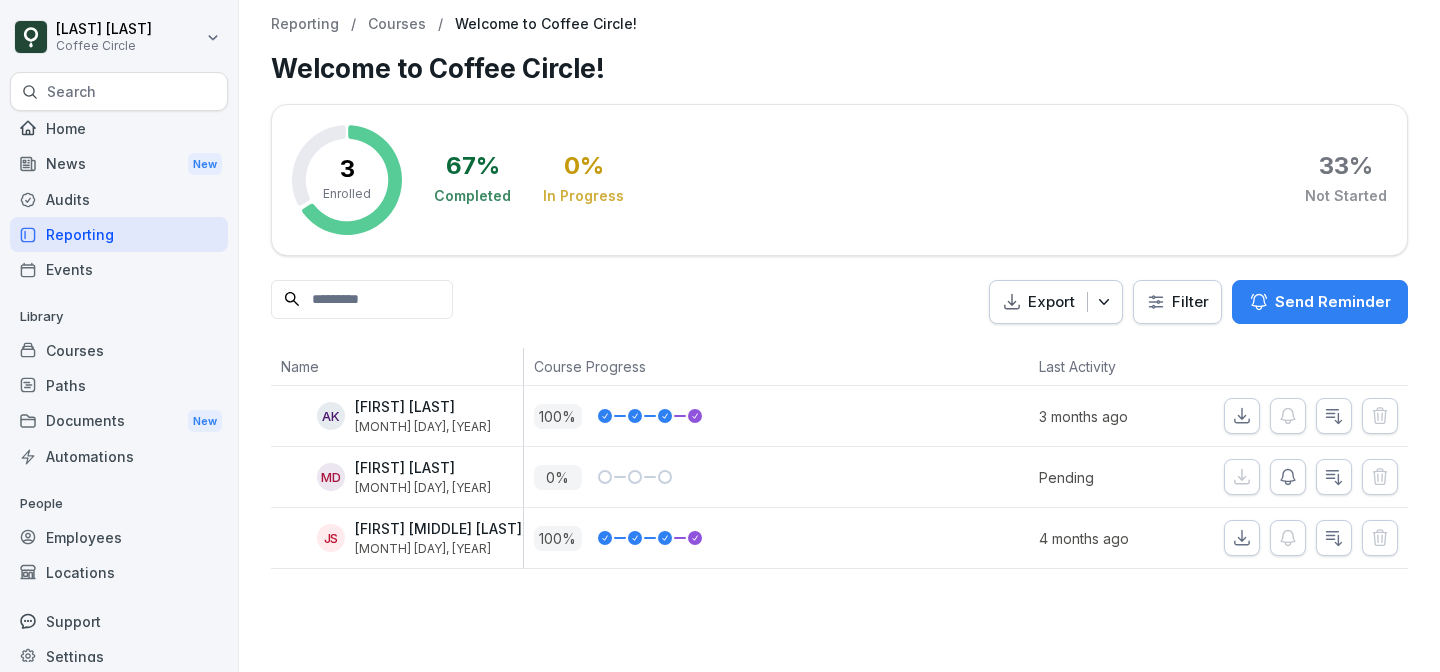 scroll, scrollTop: 0, scrollLeft: 0, axis: both 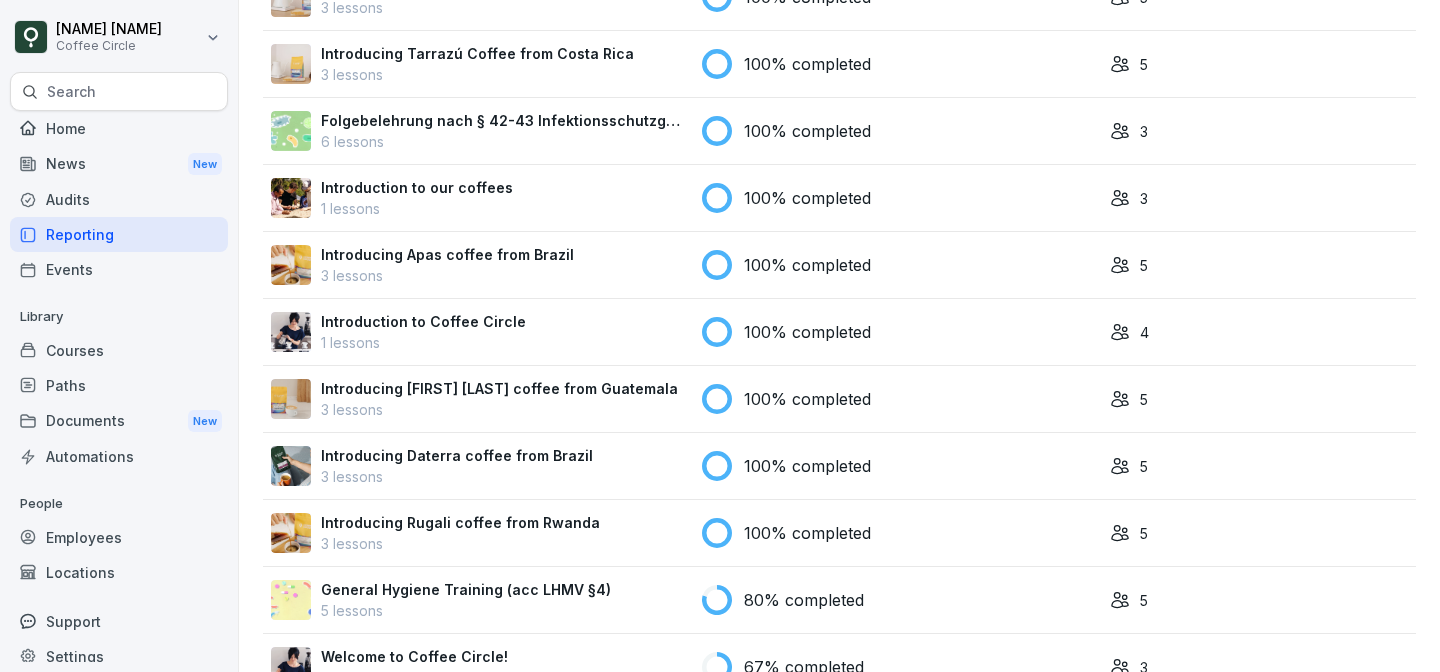 click on "General Hygiene Training (acc LHMV §4) 5 lessons" at bounding box center [478, 600] 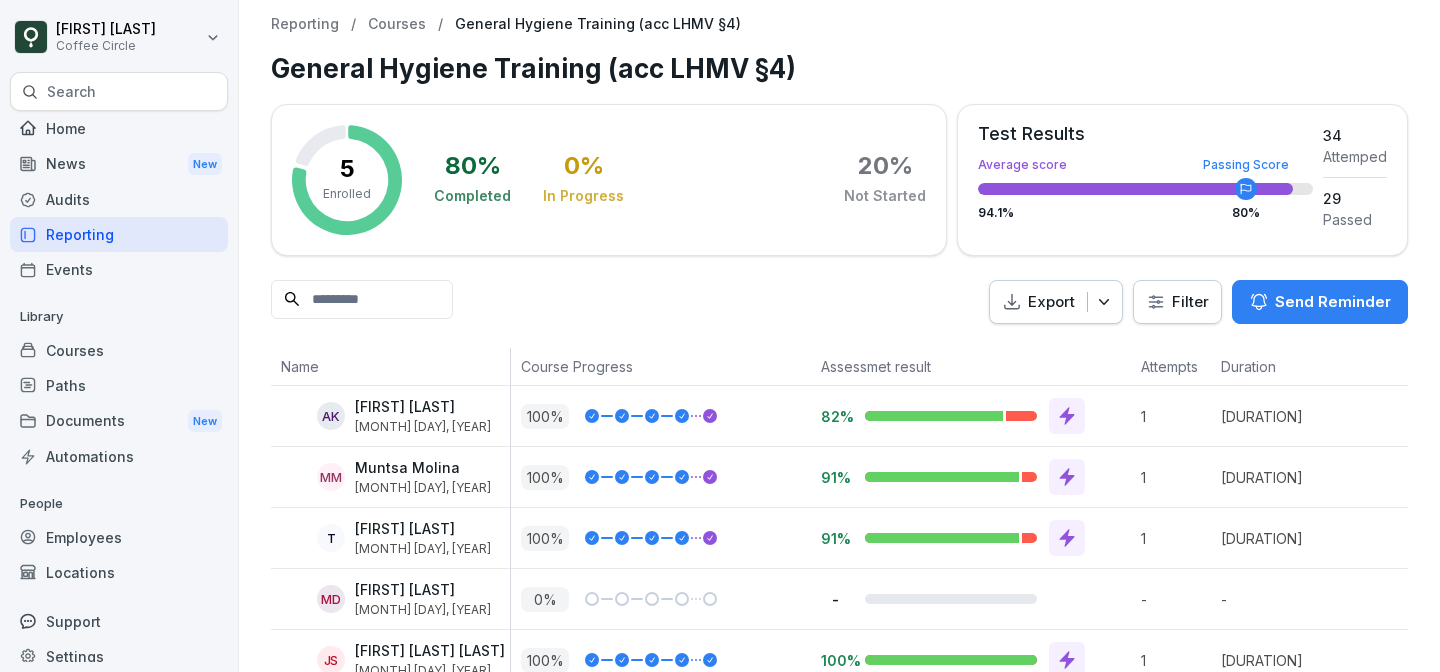 scroll, scrollTop: 0, scrollLeft: 0, axis: both 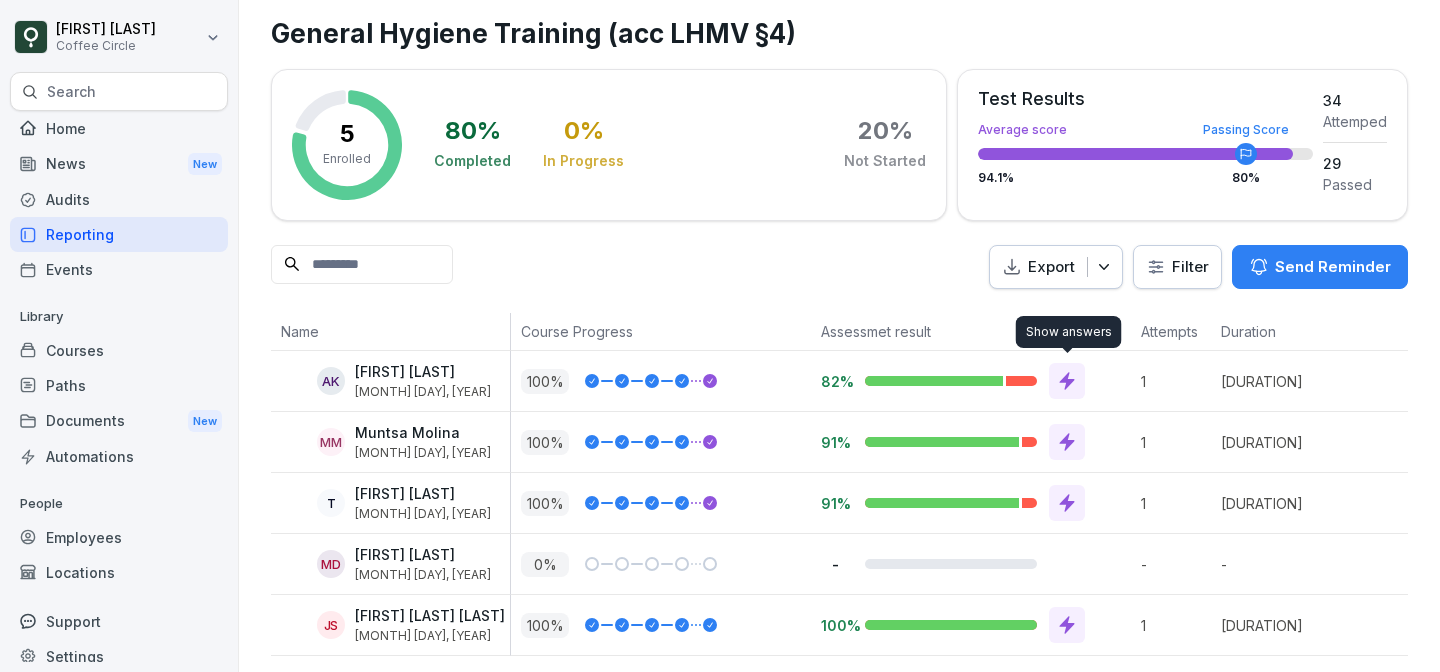 click 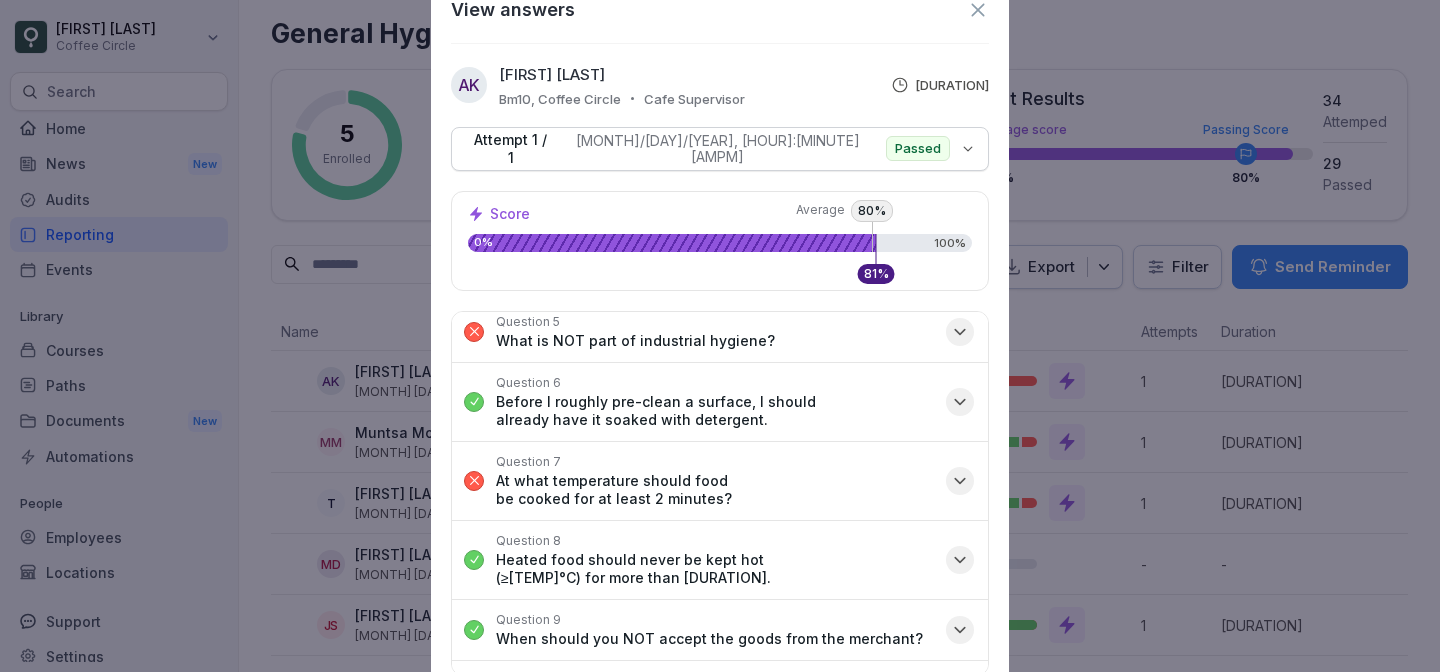 scroll, scrollTop: 378, scrollLeft: 0, axis: vertical 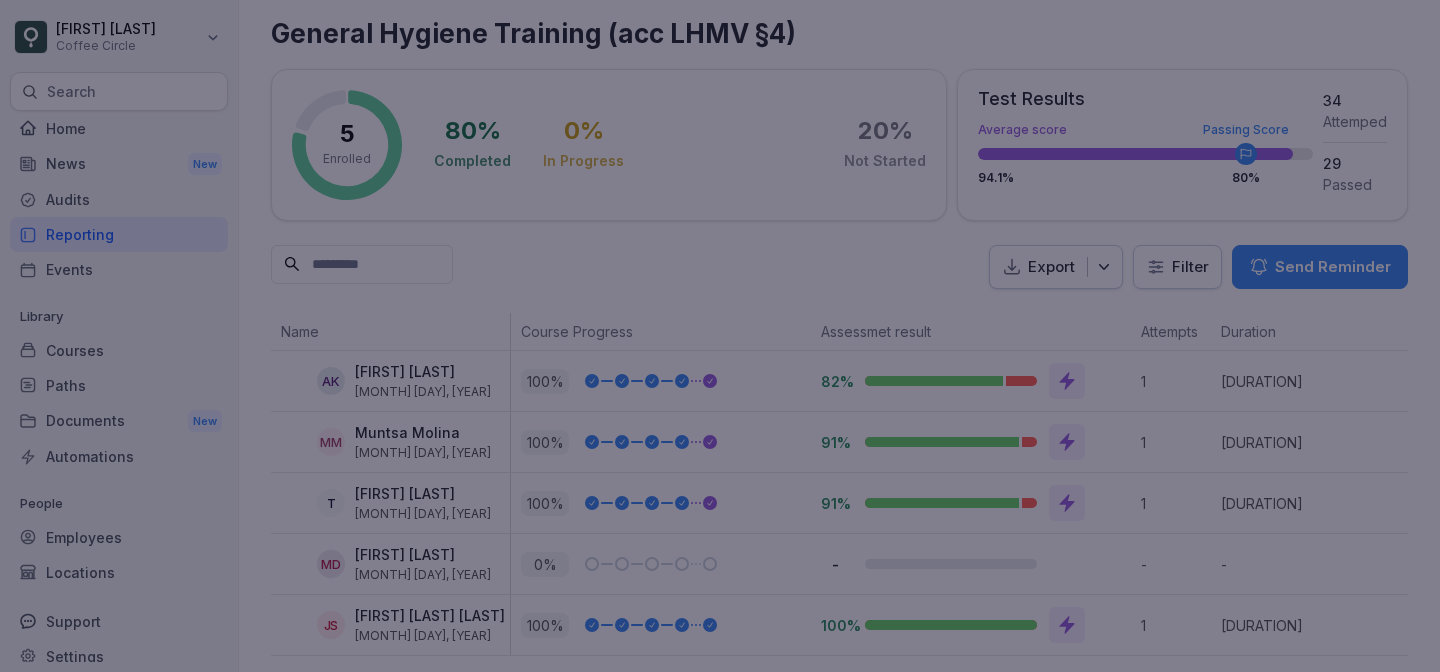 click at bounding box center [720, 336] 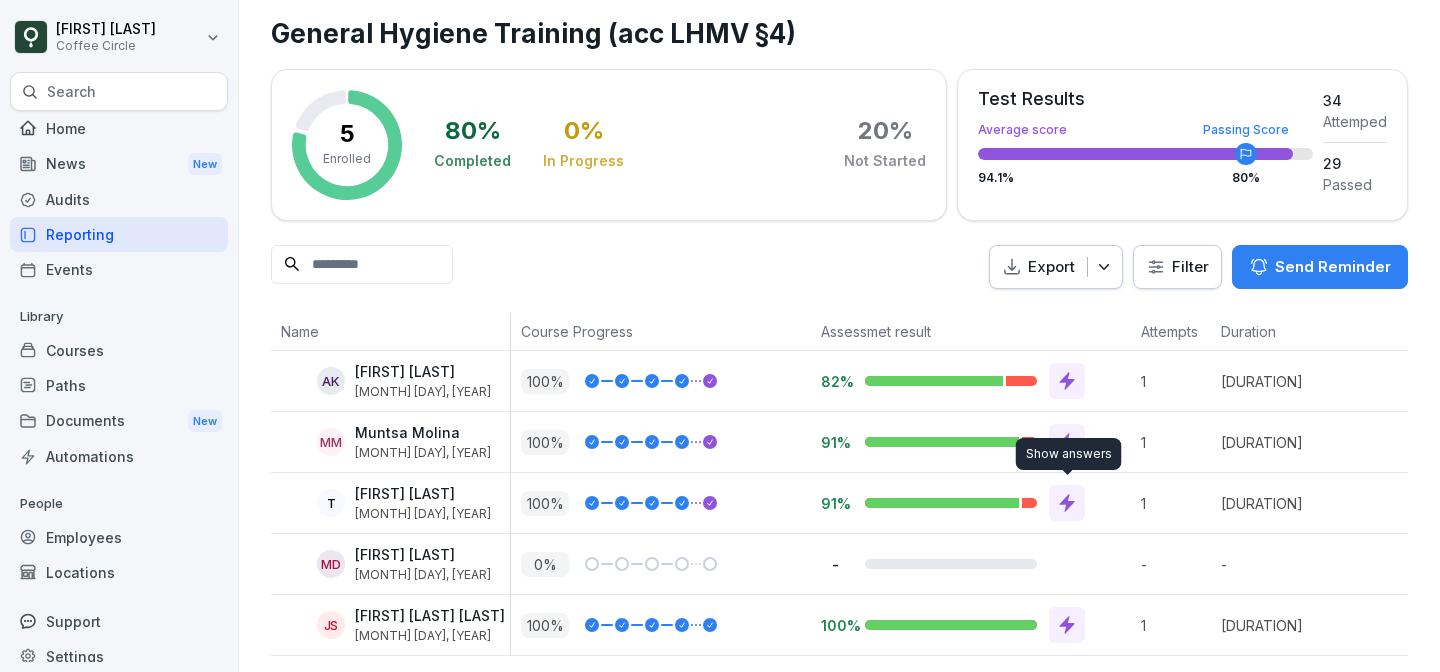 click on "91%" at bounding box center (971, 503) 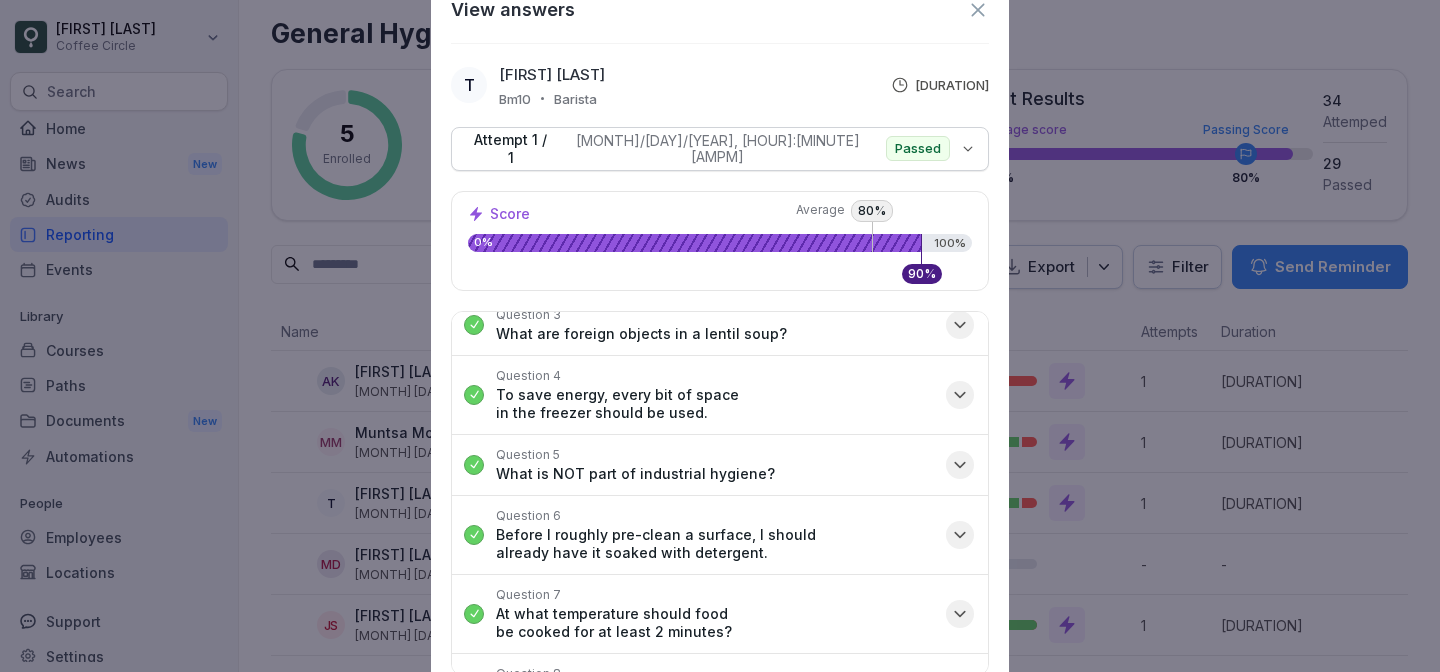 scroll, scrollTop: 378, scrollLeft: 0, axis: vertical 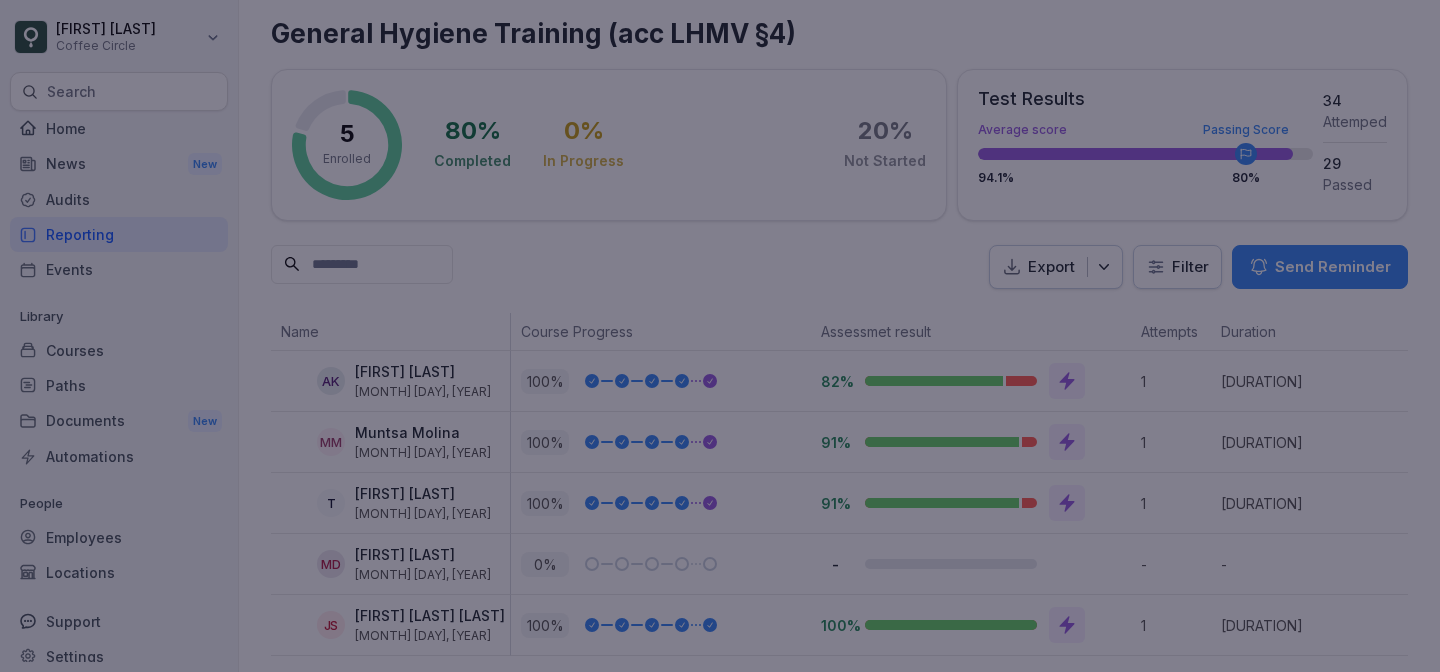 click at bounding box center [720, 336] 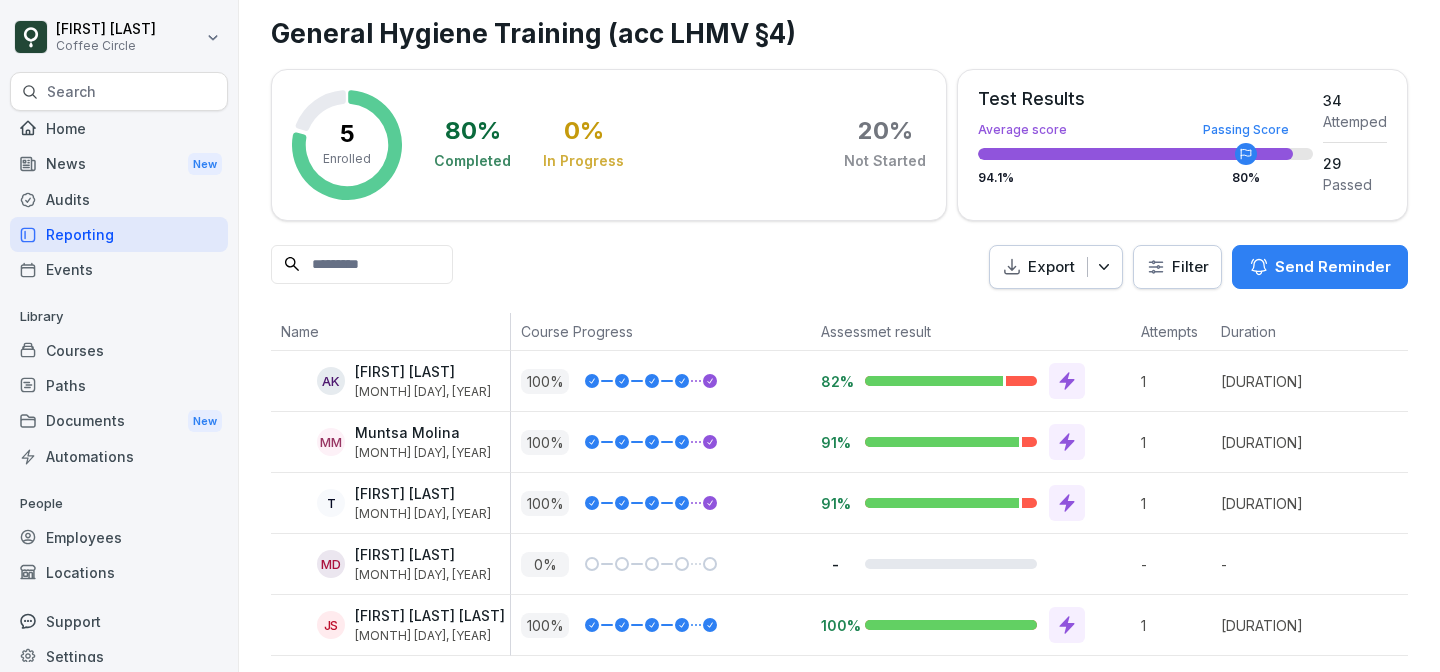 click 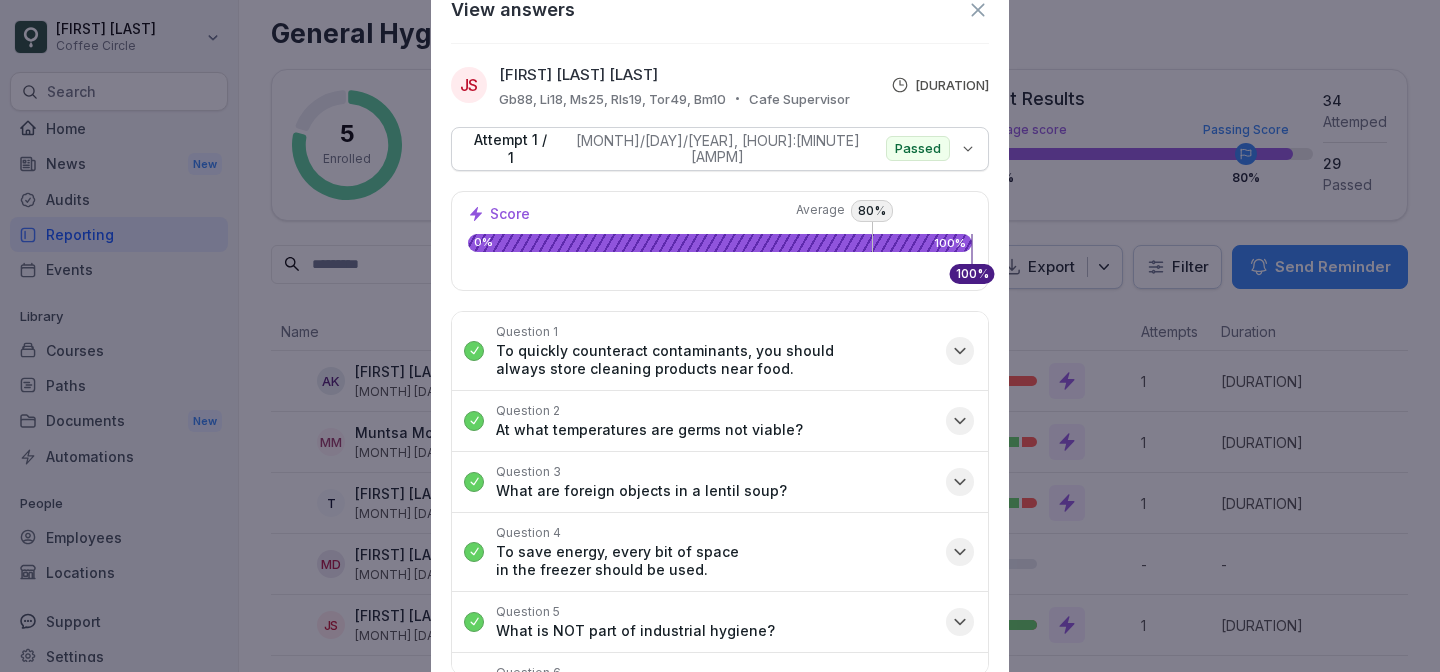 scroll, scrollTop: 378, scrollLeft: 0, axis: vertical 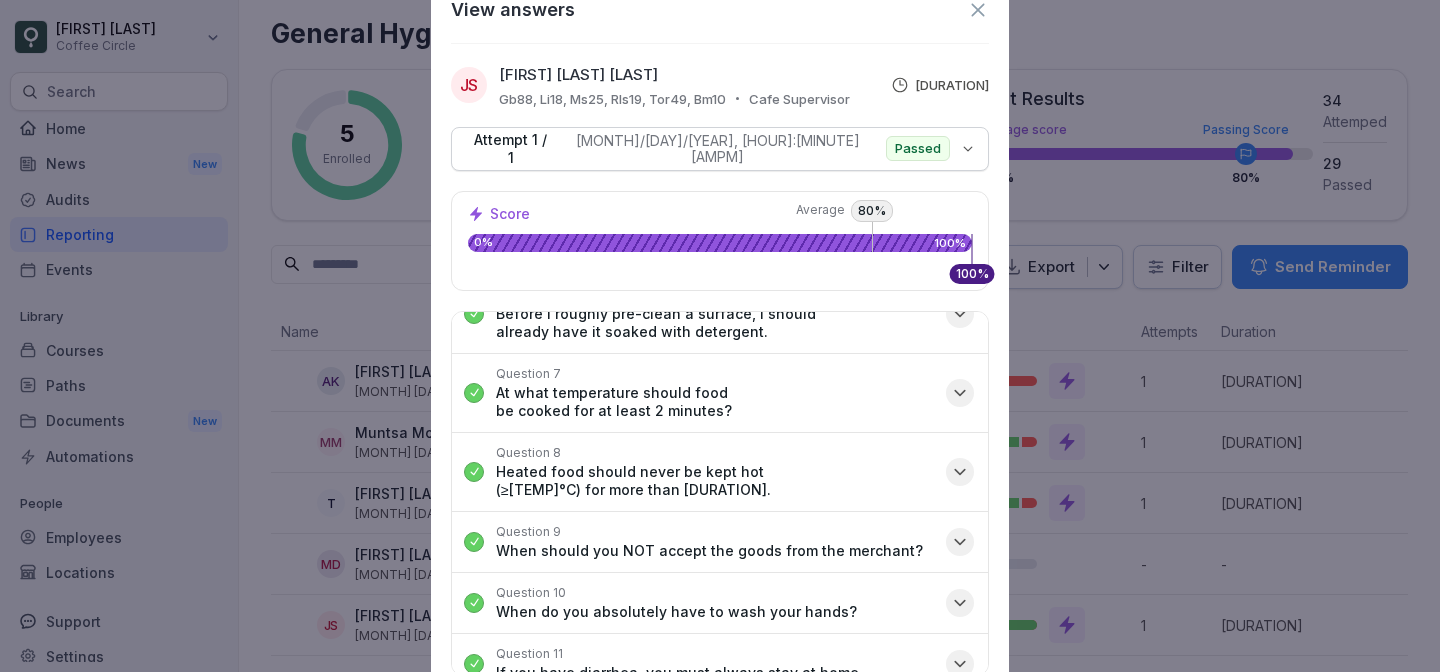 click at bounding box center (720, 336) 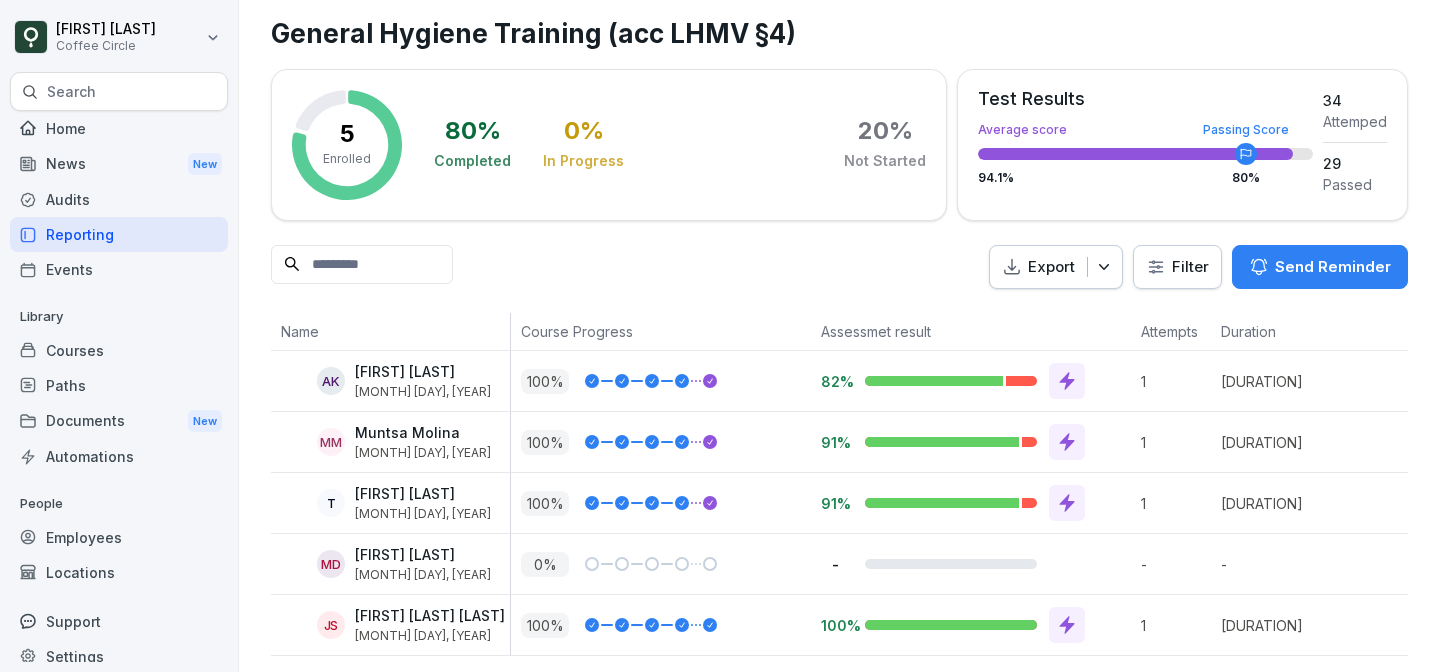 click on "Reporting" at bounding box center [119, 234] 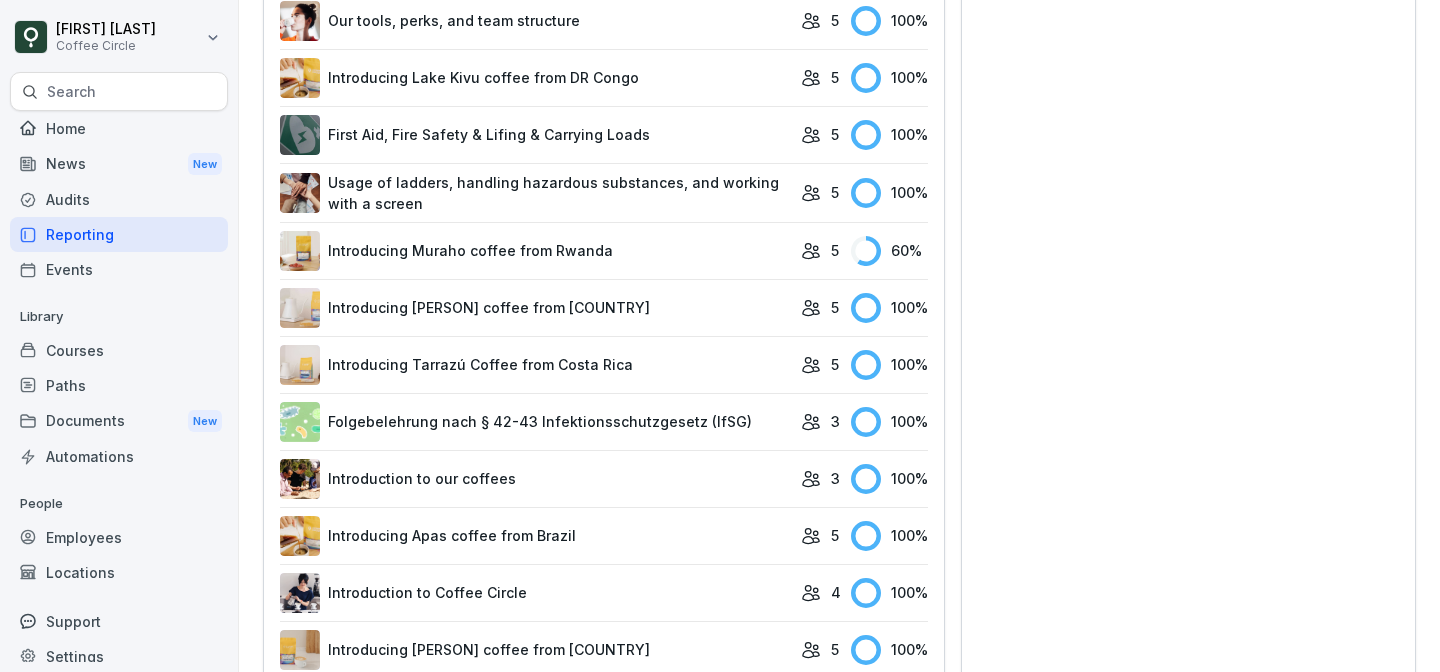 scroll, scrollTop: 725, scrollLeft: 0, axis: vertical 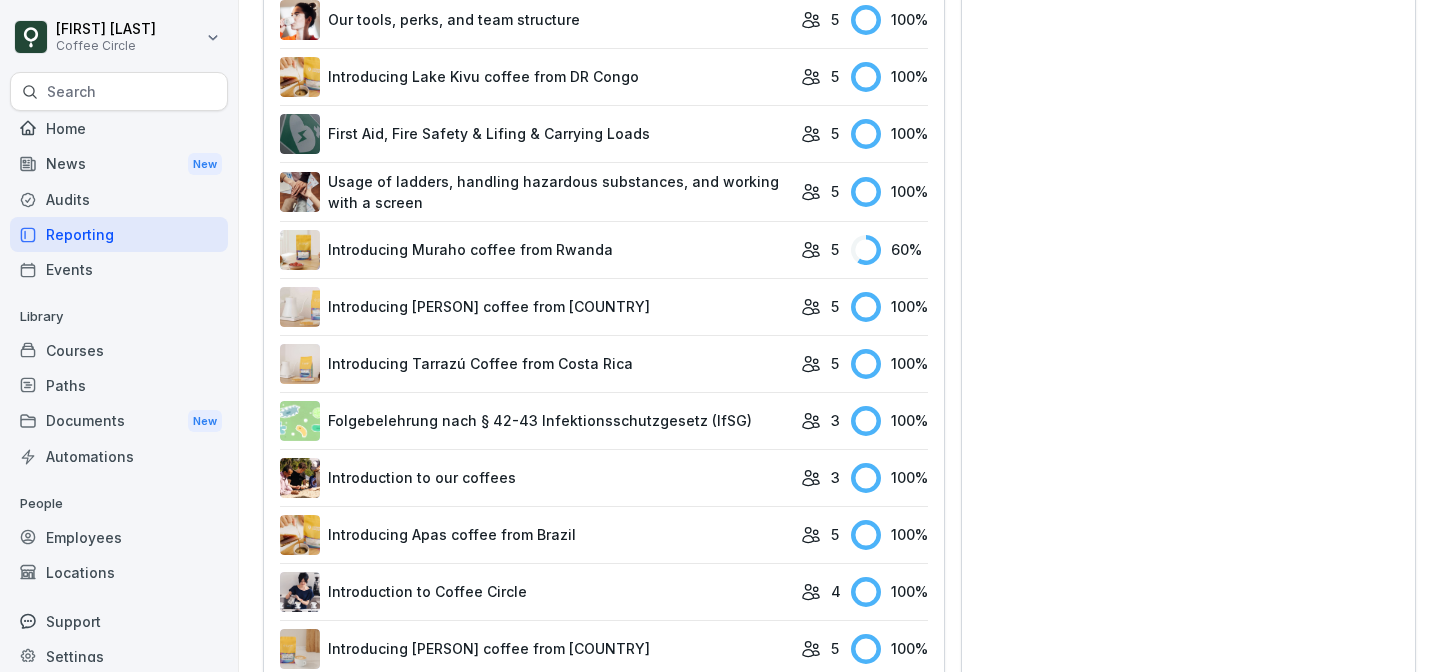 click on "Introducing Muraho coffee from Rwanda" at bounding box center [535, 250] 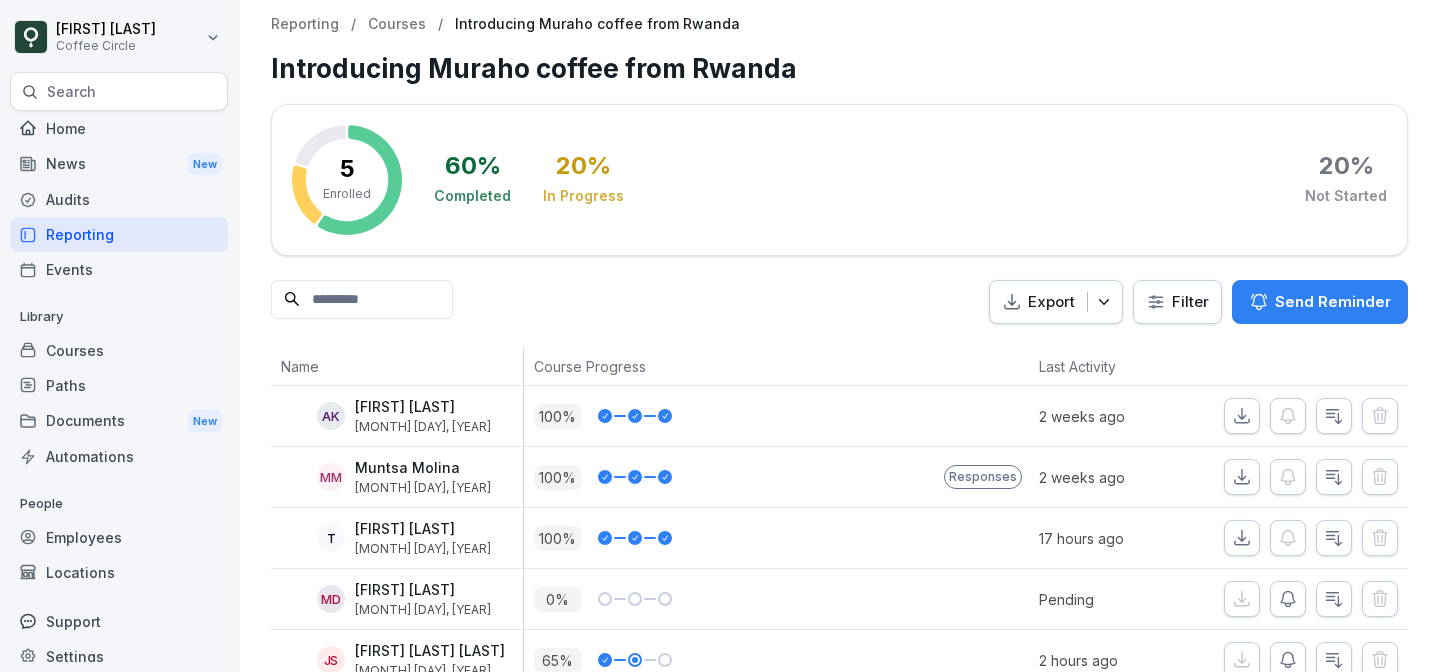 scroll, scrollTop: 35, scrollLeft: 0, axis: vertical 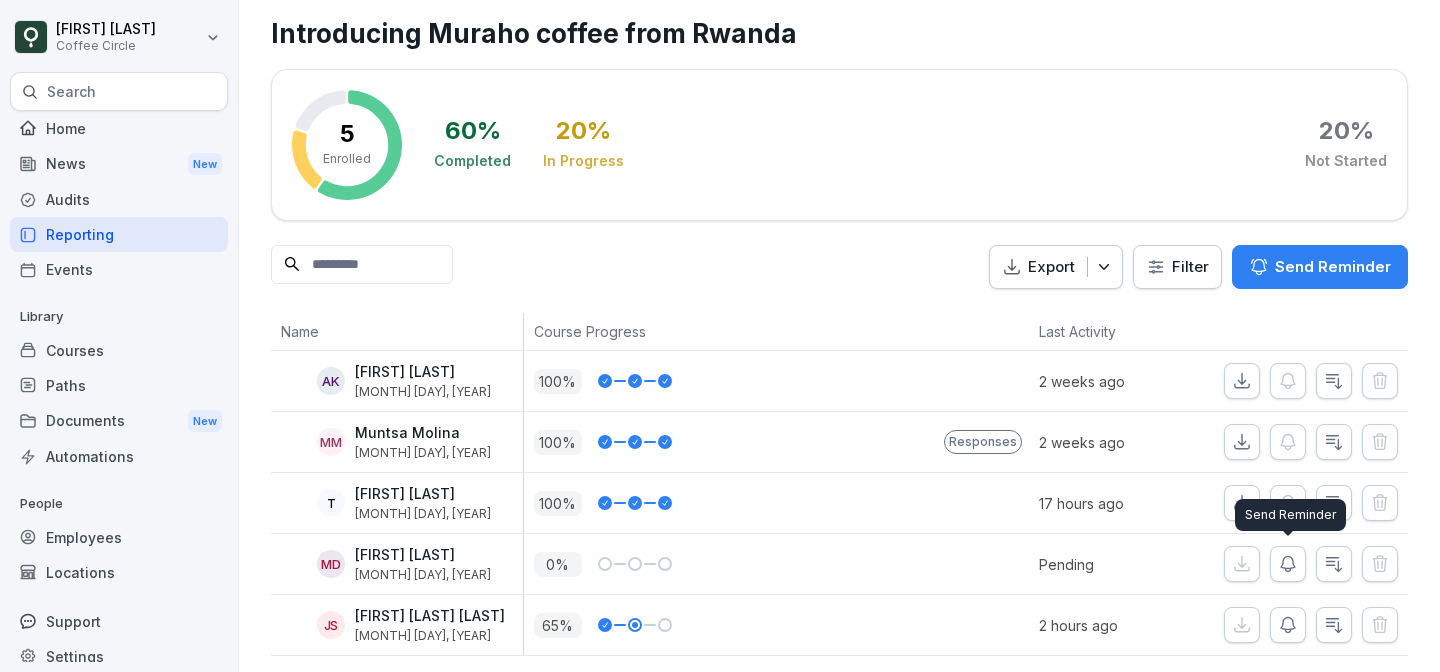 click 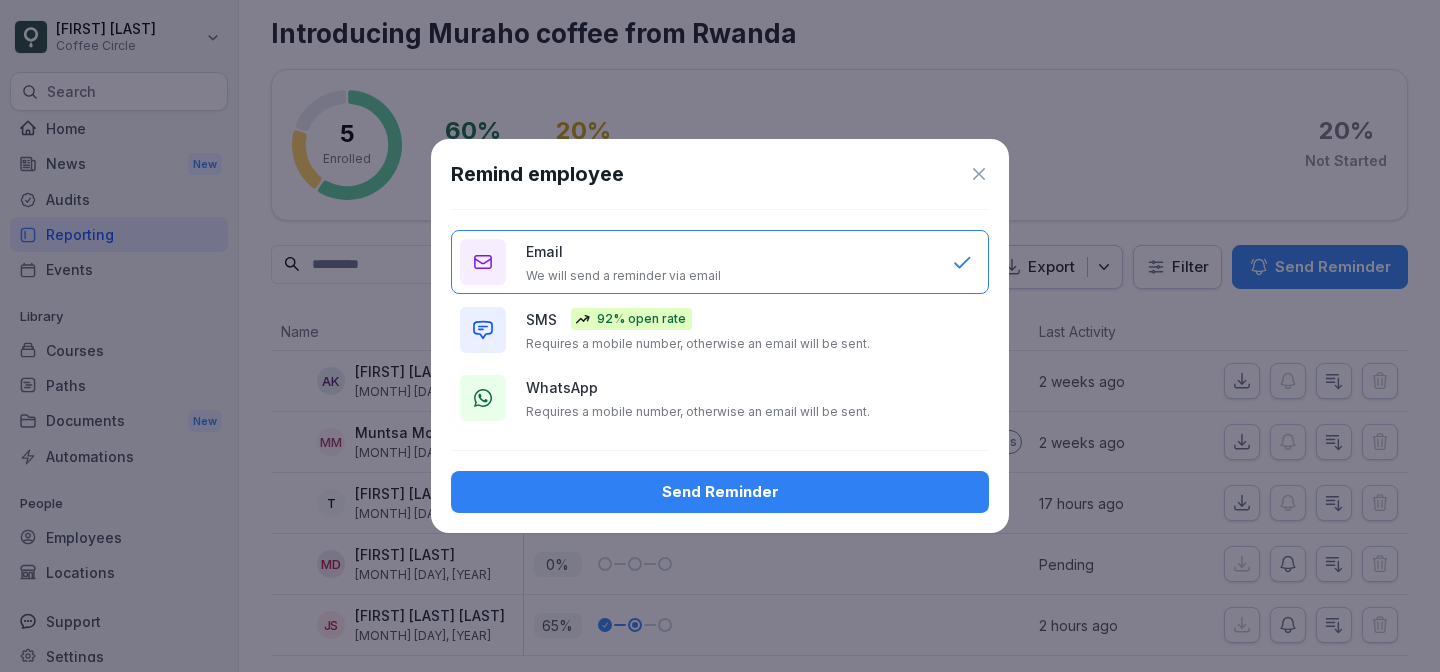 click on "Requires a mobile number, otherwise an email will be sent." at bounding box center [698, 344] 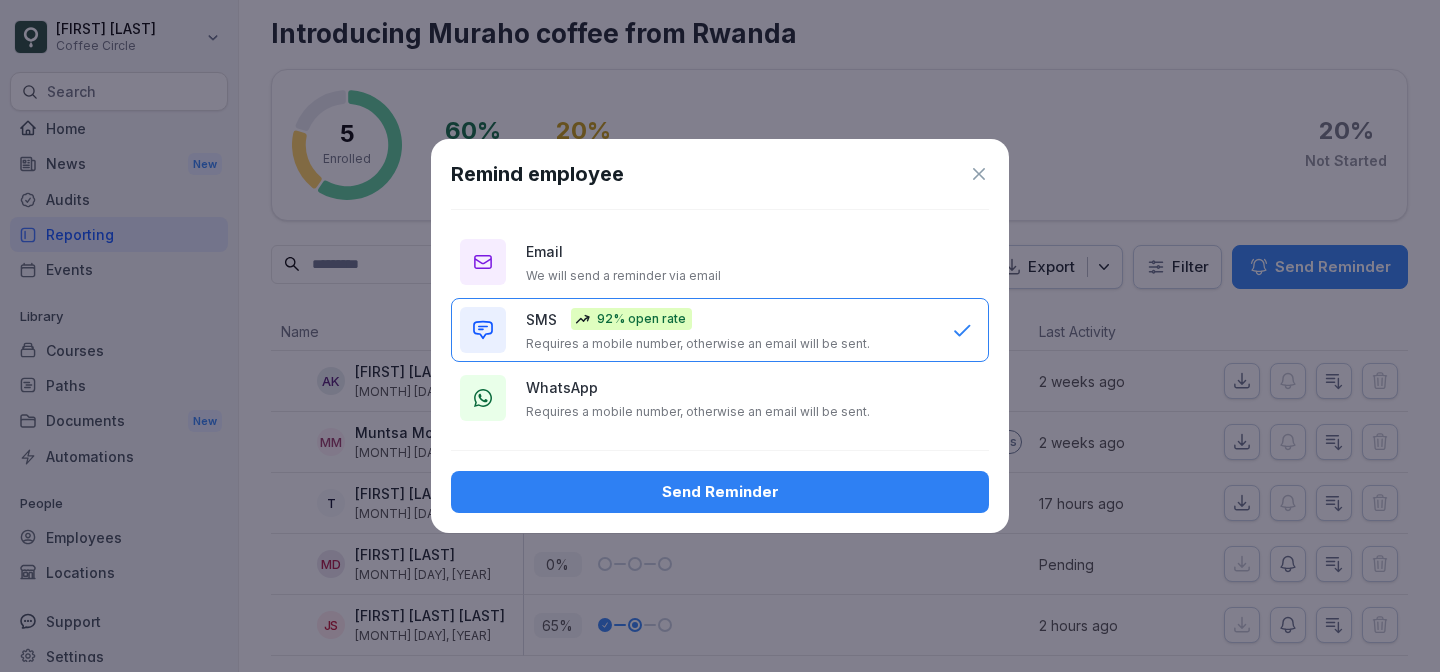 click on "Email We will send a reminder via email" at bounding box center (729, 262) 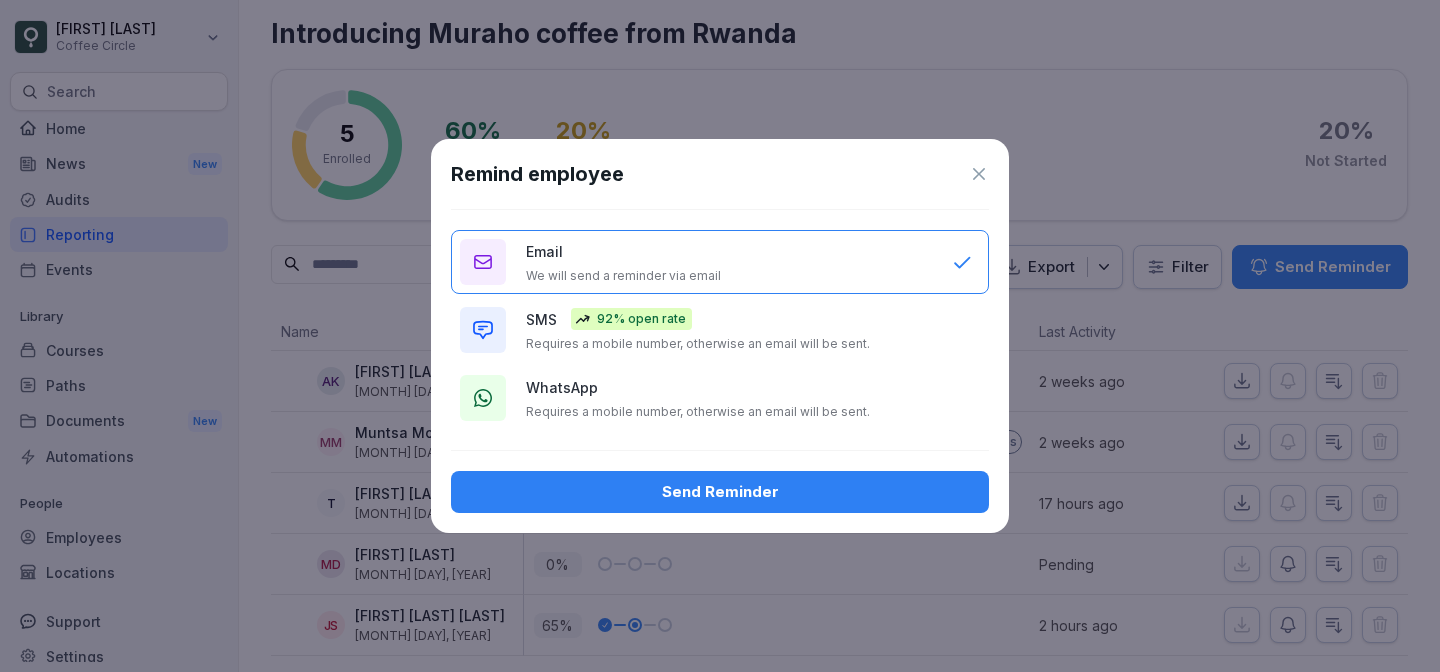 click on "Send Reminder" at bounding box center (720, 492) 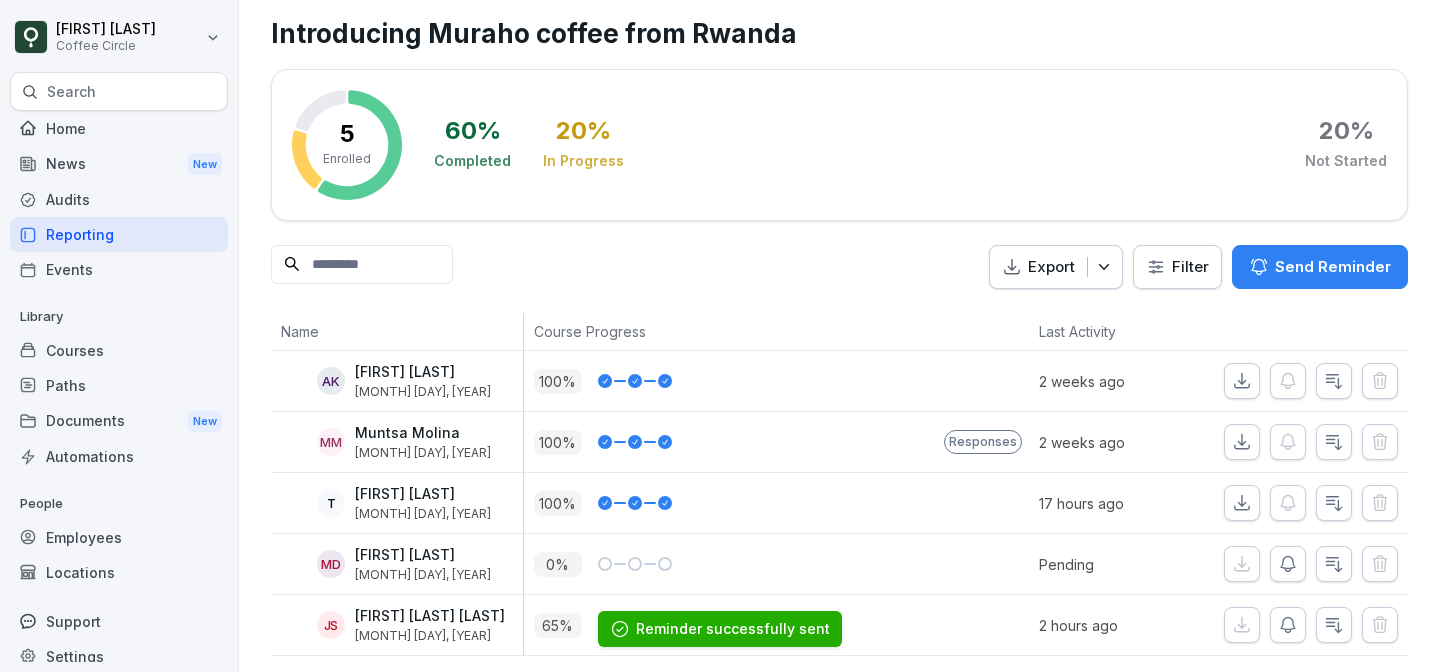 scroll, scrollTop: 0, scrollLeft: 0, axis: both 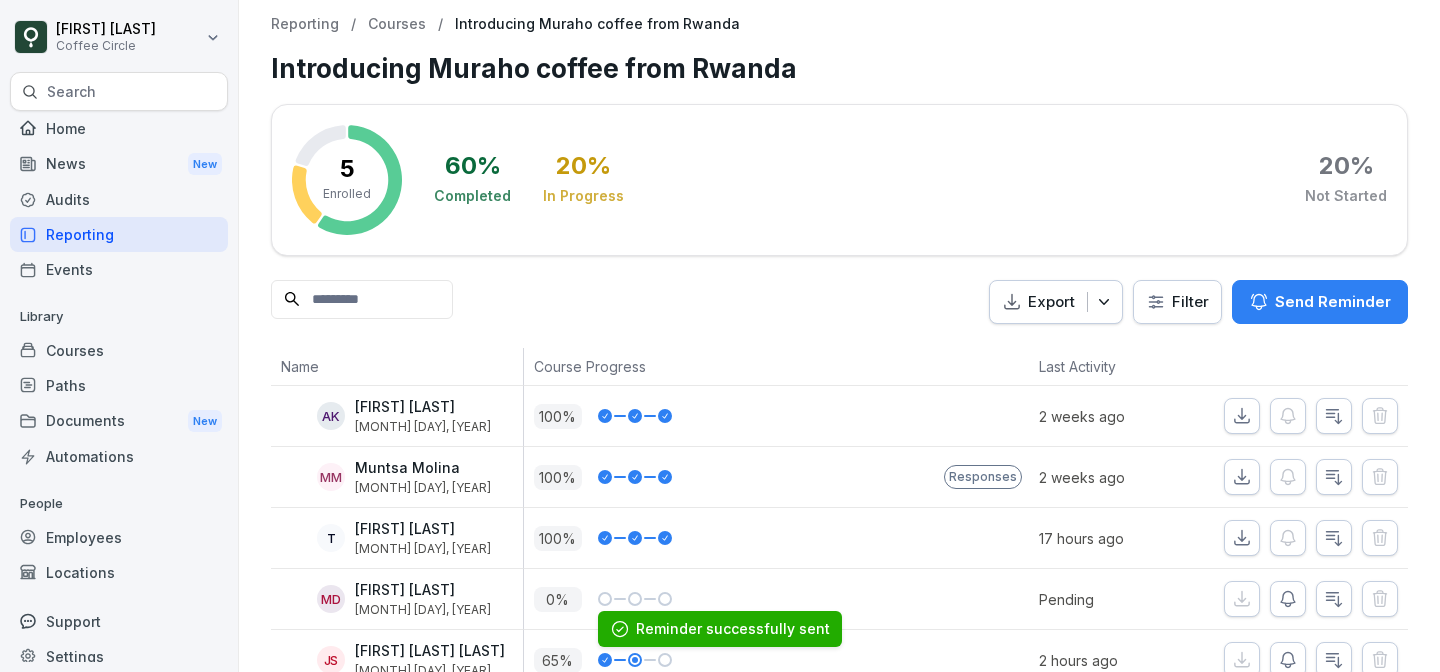 click on "Home" at bounding box center (119, 128) 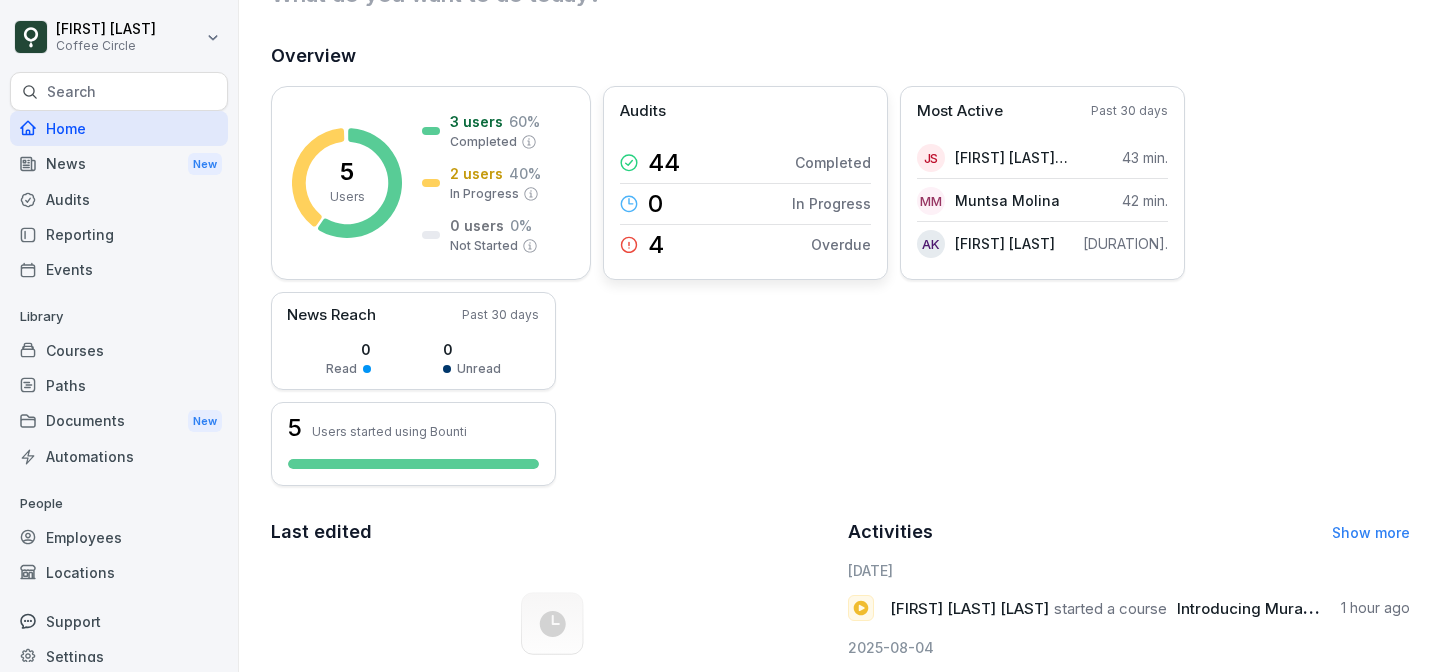 scroll, scrollTop: 0, scrollLeft: 0, axis: both 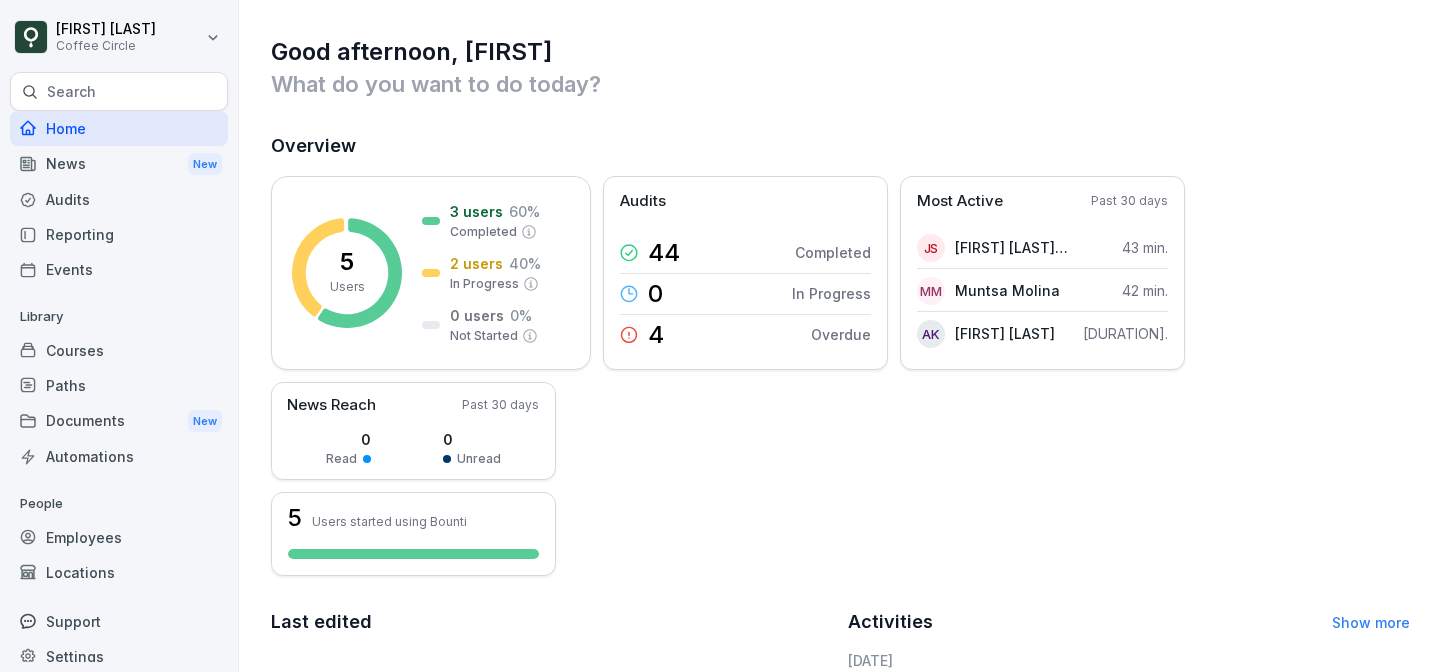click on "[NUM] Users [NUM] users [PERCENT] Completed [NUM] users [PERCENT] In Progress [NUM] users [PERCENT] Not Started Audits [NUM] Completed [NUM] In Progress [NUM] Overdue Most Active Past [DURATION] [FIRST] [LAST] [DURATION]. [INITIALS] [LAST] [DURATION]. [INITIALS] [FIRST] [LAST] [DURATION]. News Reach Past [DURATION] [NUM] Read [NUM] Unread [NUM] Users started using Bounti" at bounding box center [840, 376] 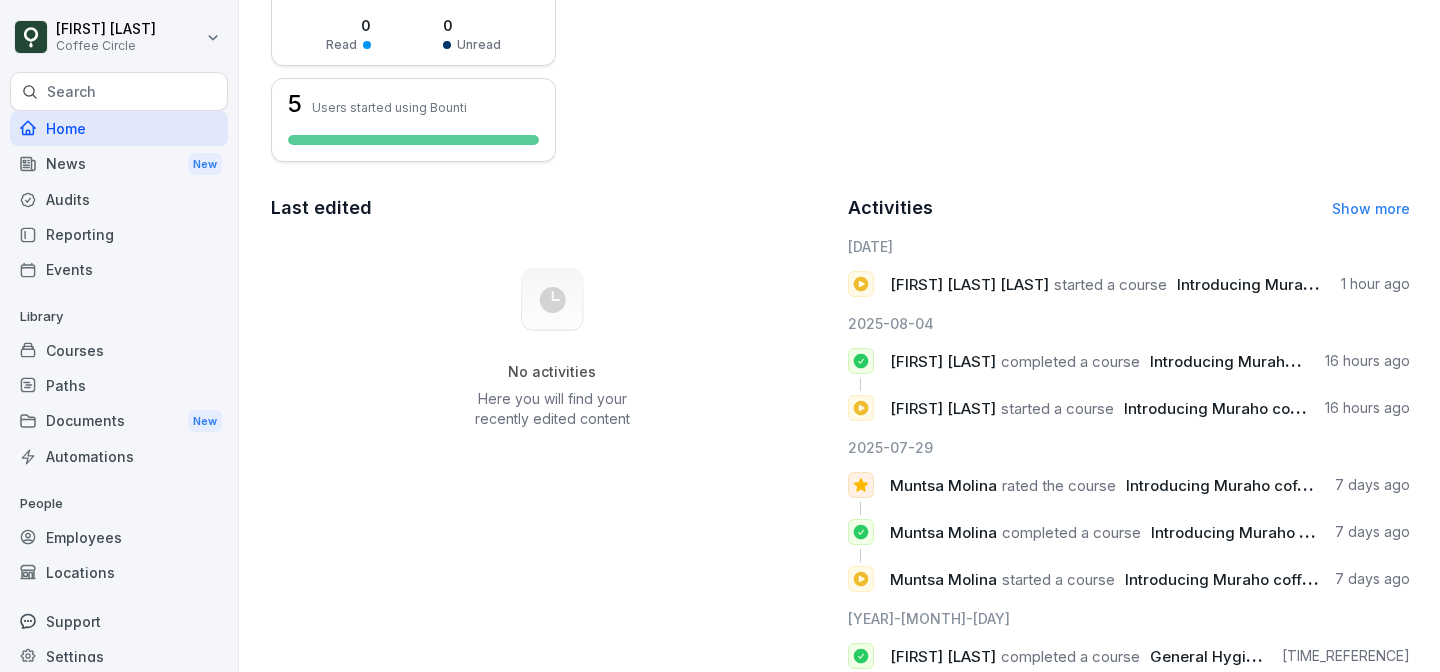 scroll, scrollTop: 411, scrollLeft: 0, axis: vertical 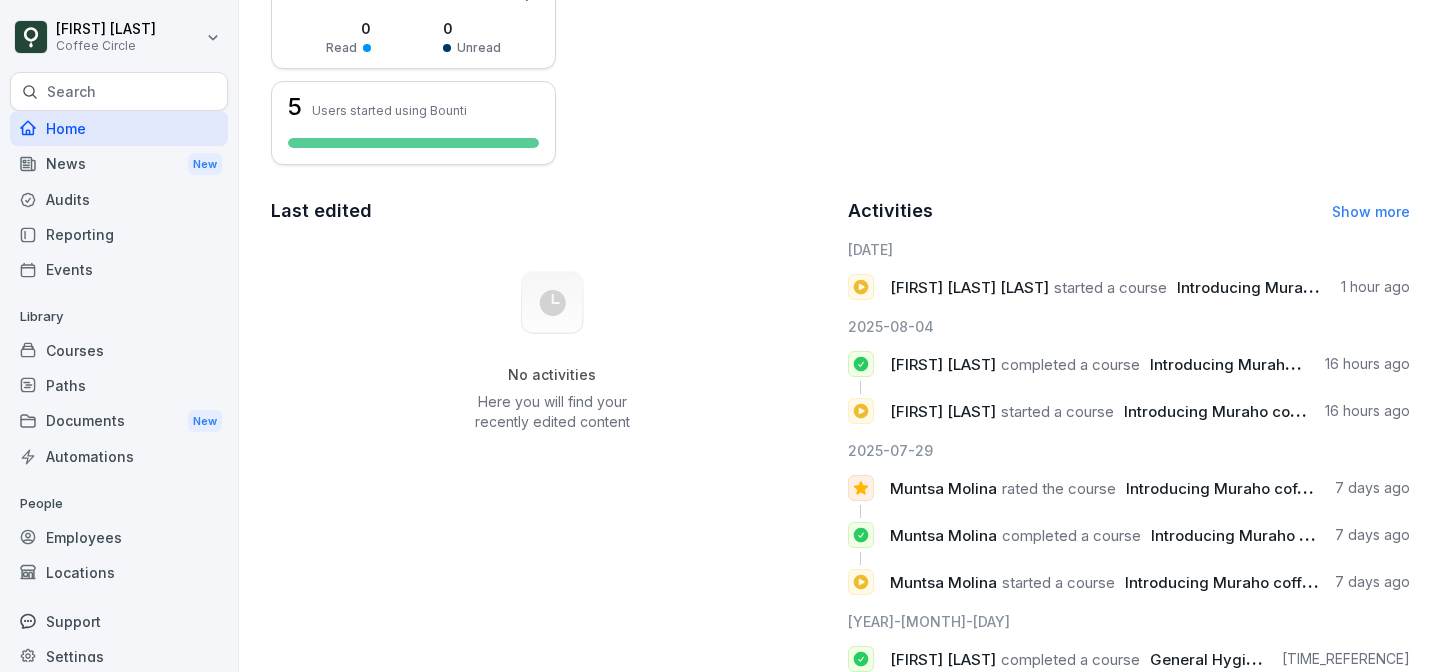 click 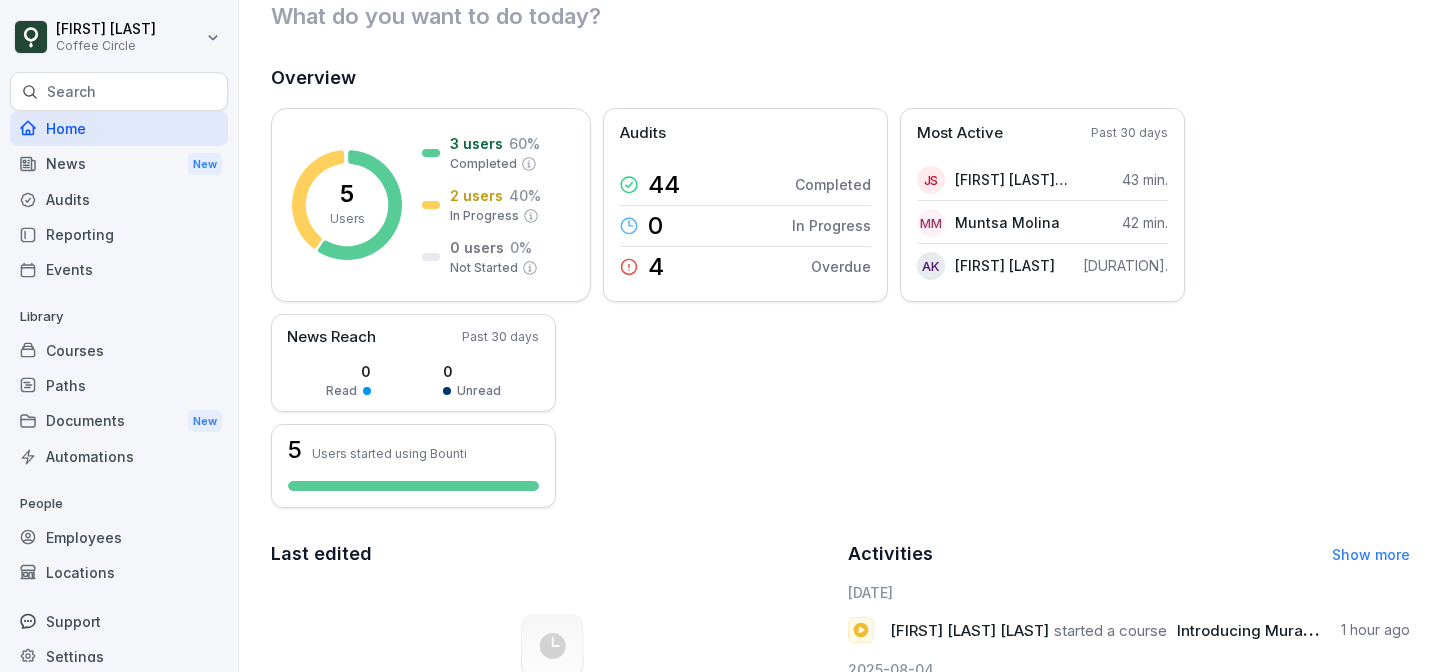 scroll, scrollTop: 0, scrollLeft: 0, axis: both 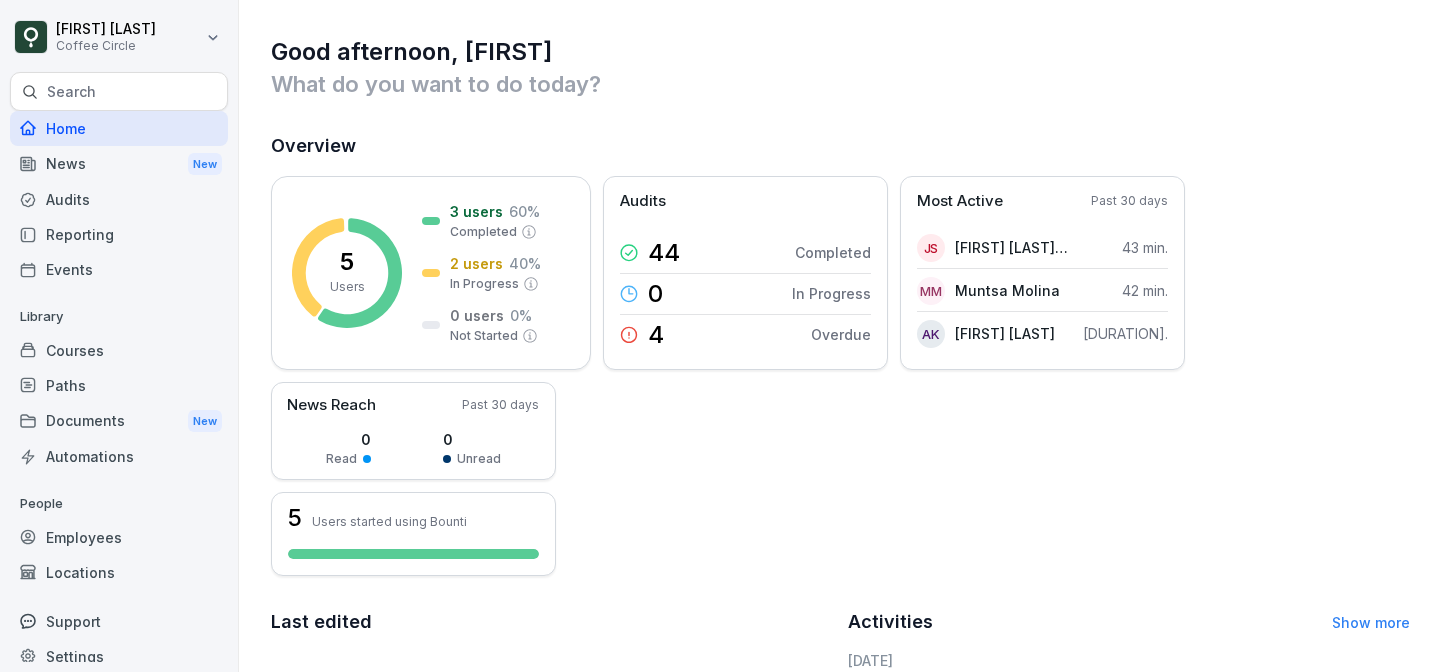 click on "Home" at bounding box center (119, 128) 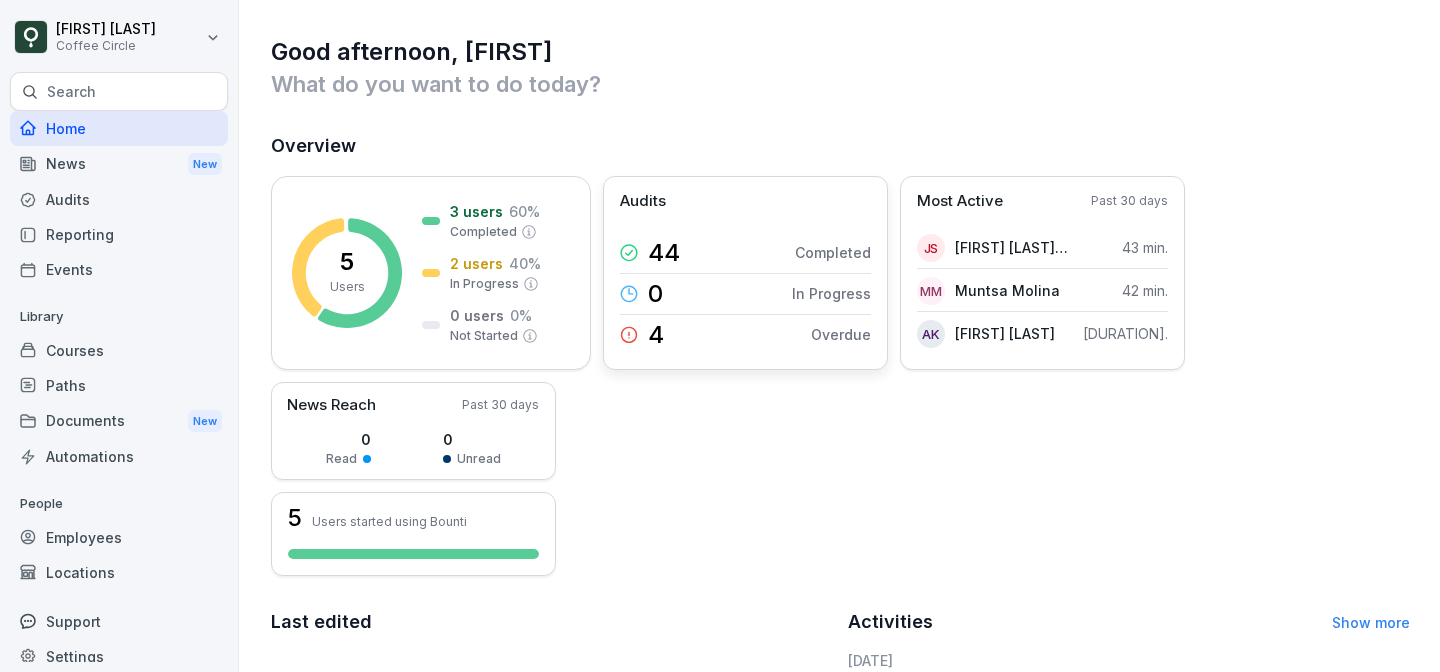 click 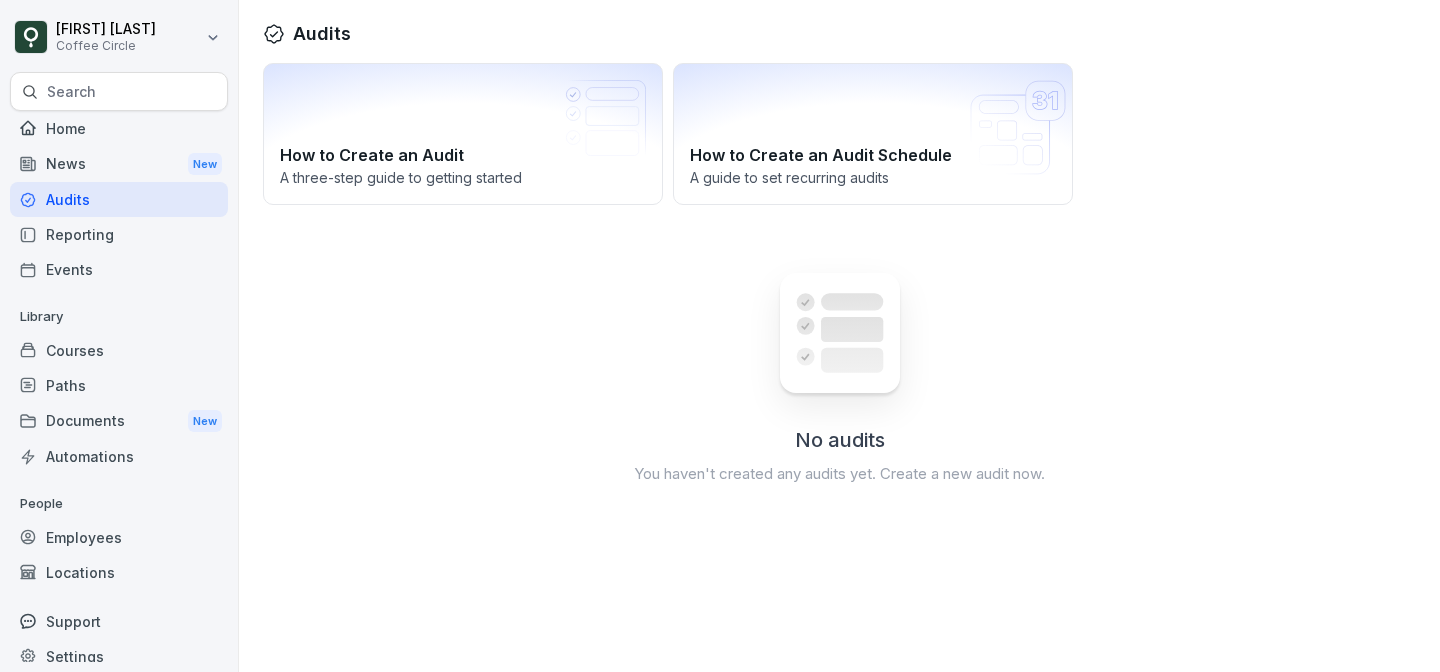 click on "Home" at bounding box center (119, 128) 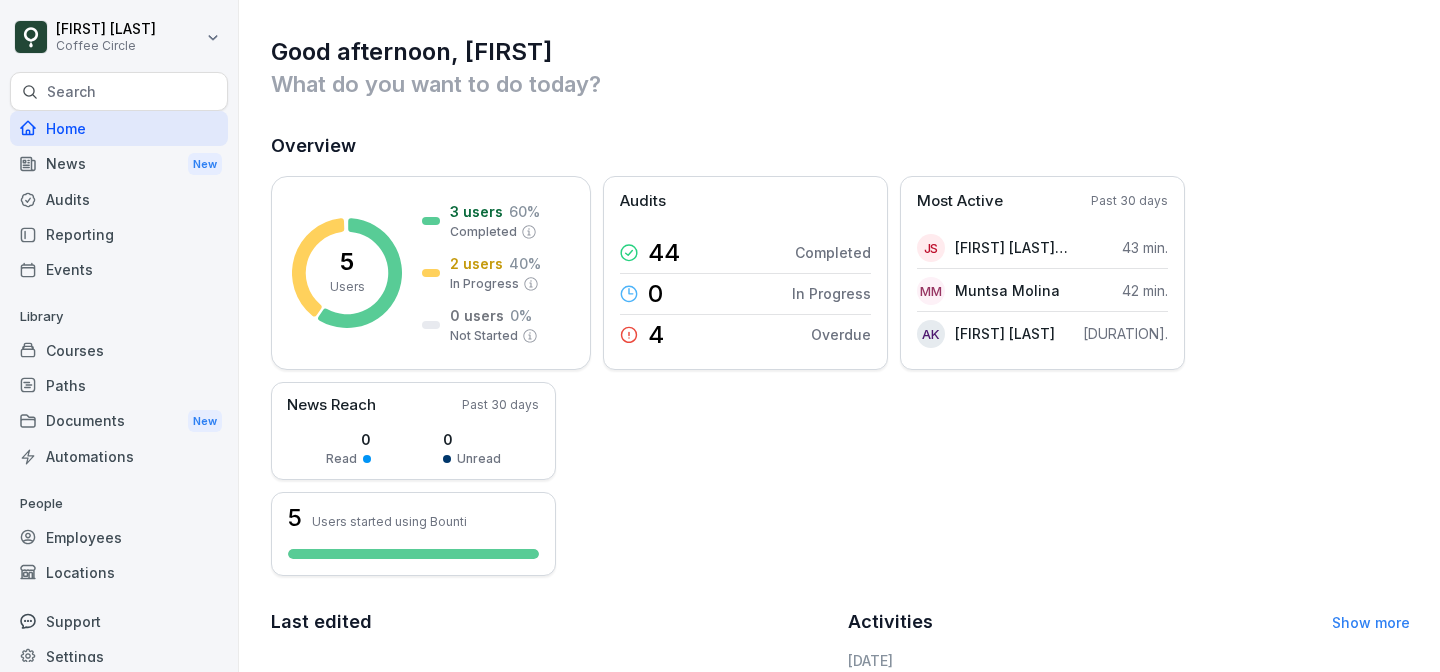 click on "Home" at bounding box center [119, 128] 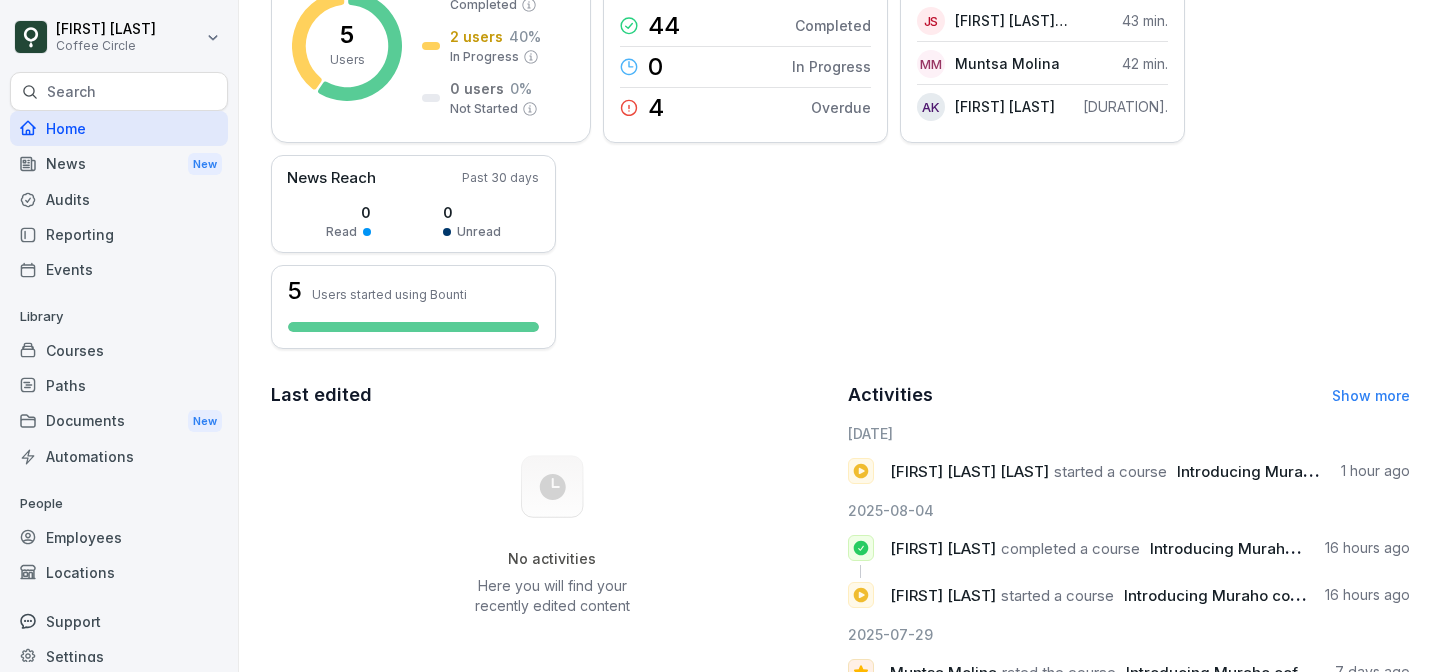 scroll, scrollTop: 0, scrollLeft: 0, axis: both 